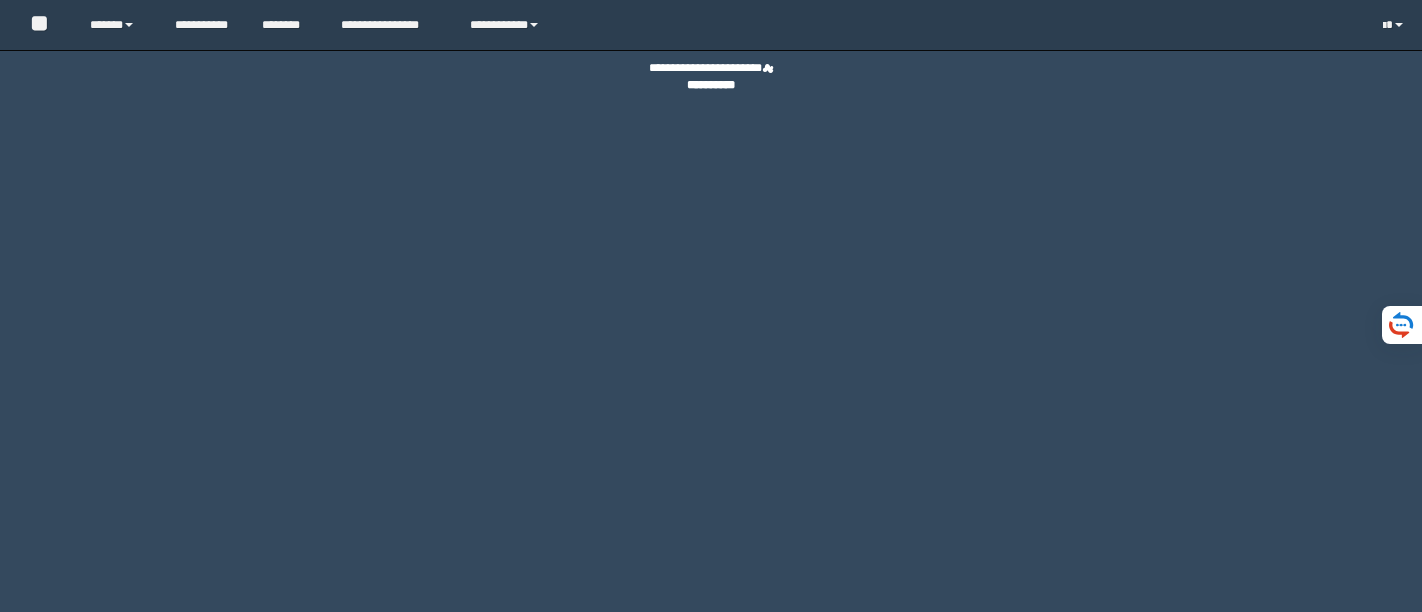 scroll, scrollTop: 0, scrollLeft: 0, axis: both 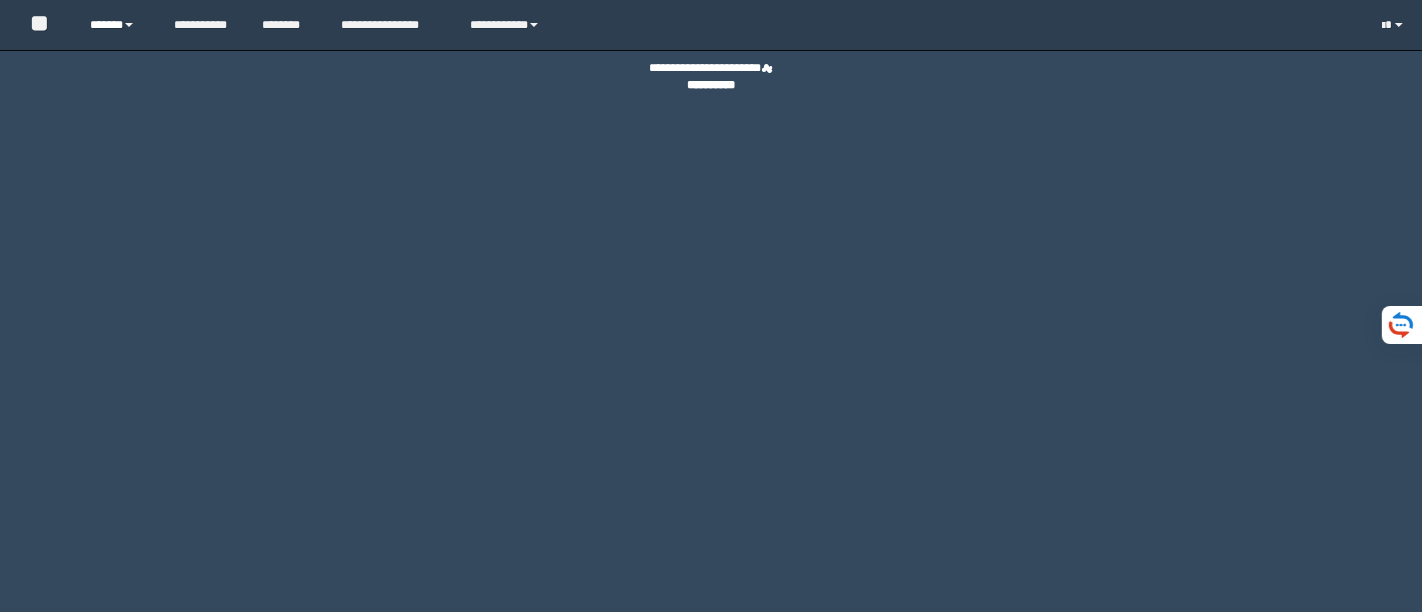 click on "******" at bounding box center [117, 25] 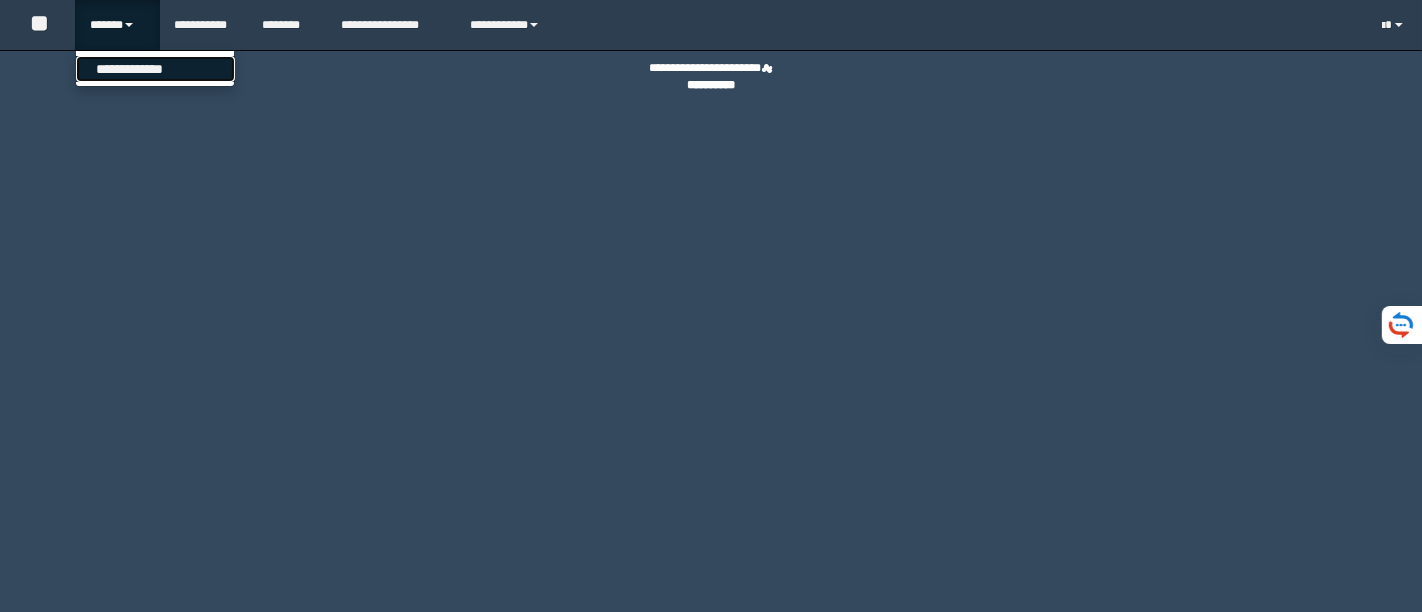 click on "**********" at bounding box center [155, 69] 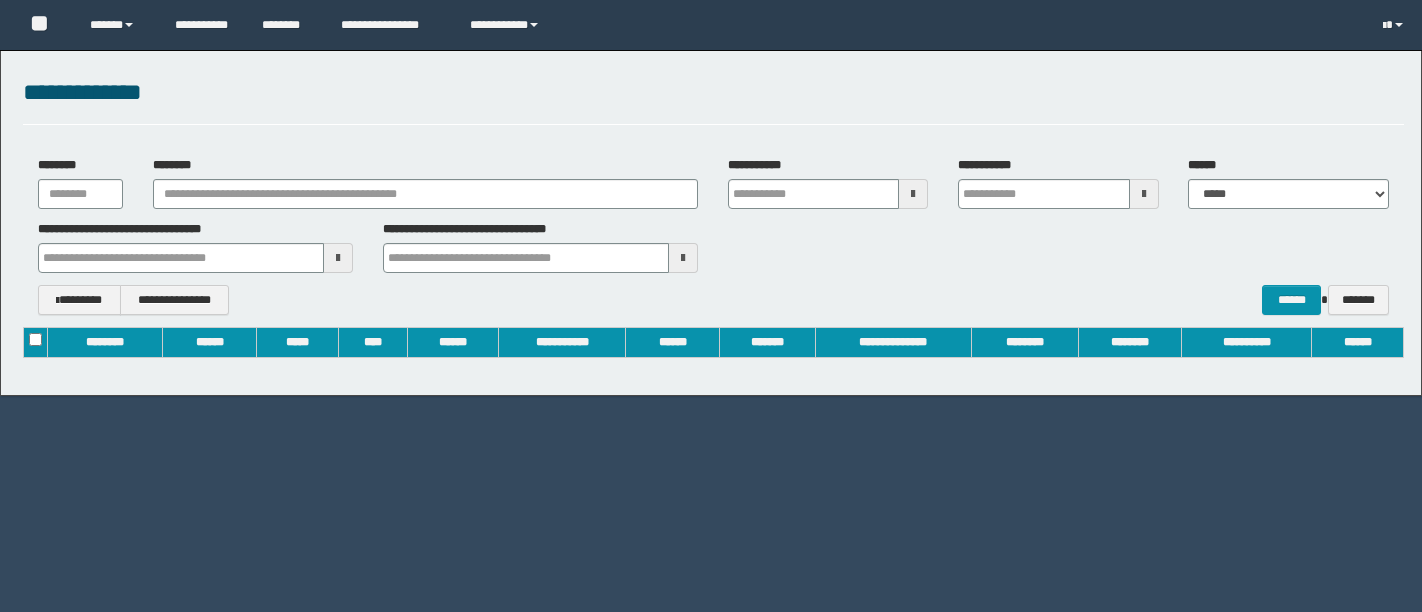 scroll, scrollTop: 0, scrollLeft: 0, axis: both 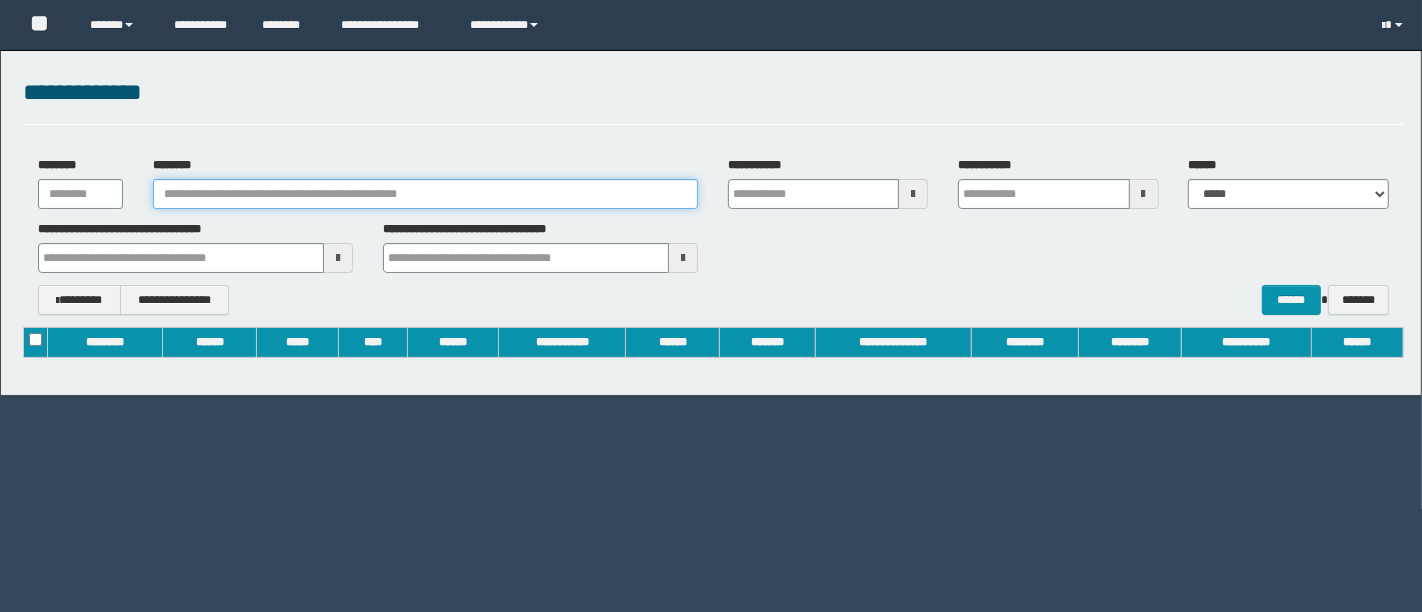 click on "********" at bounding box center [425, 194] 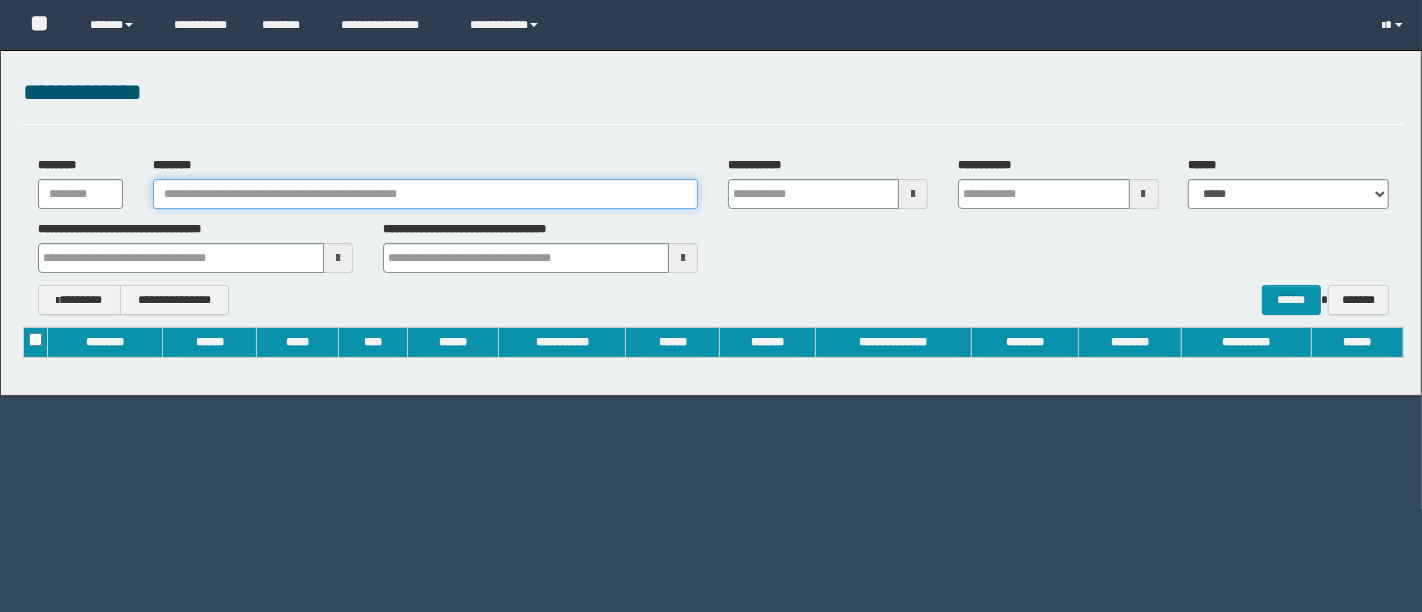 paste on "*******" 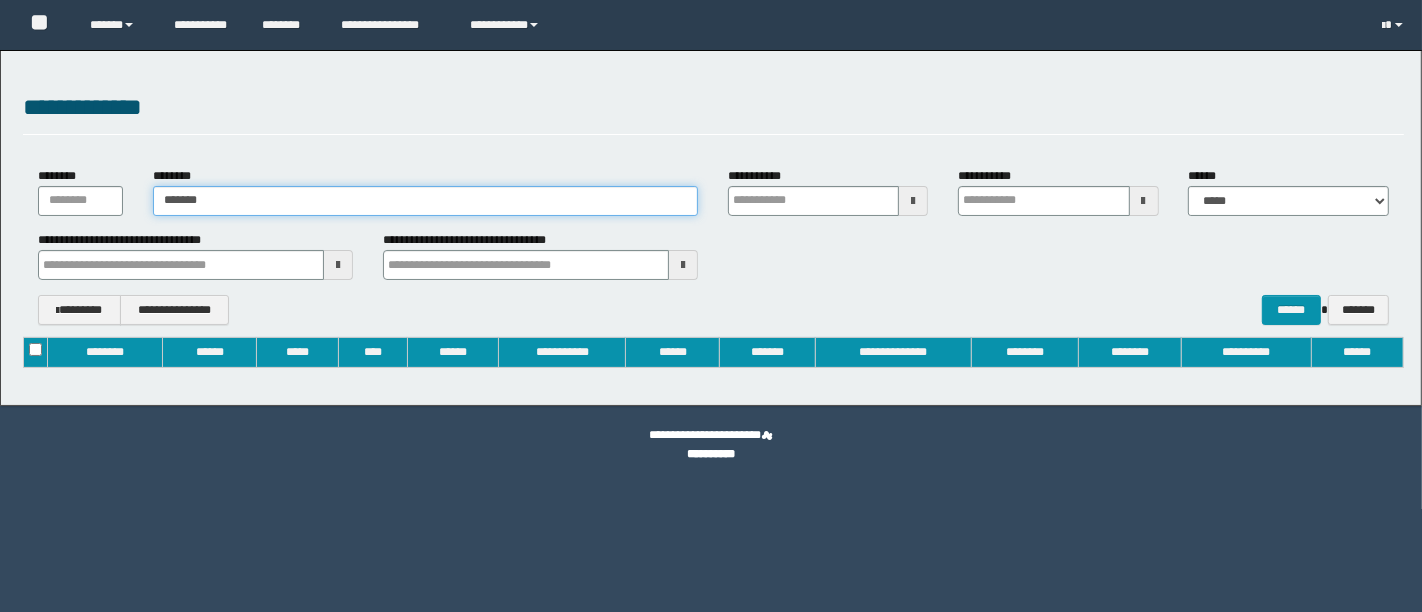 type on "*******" 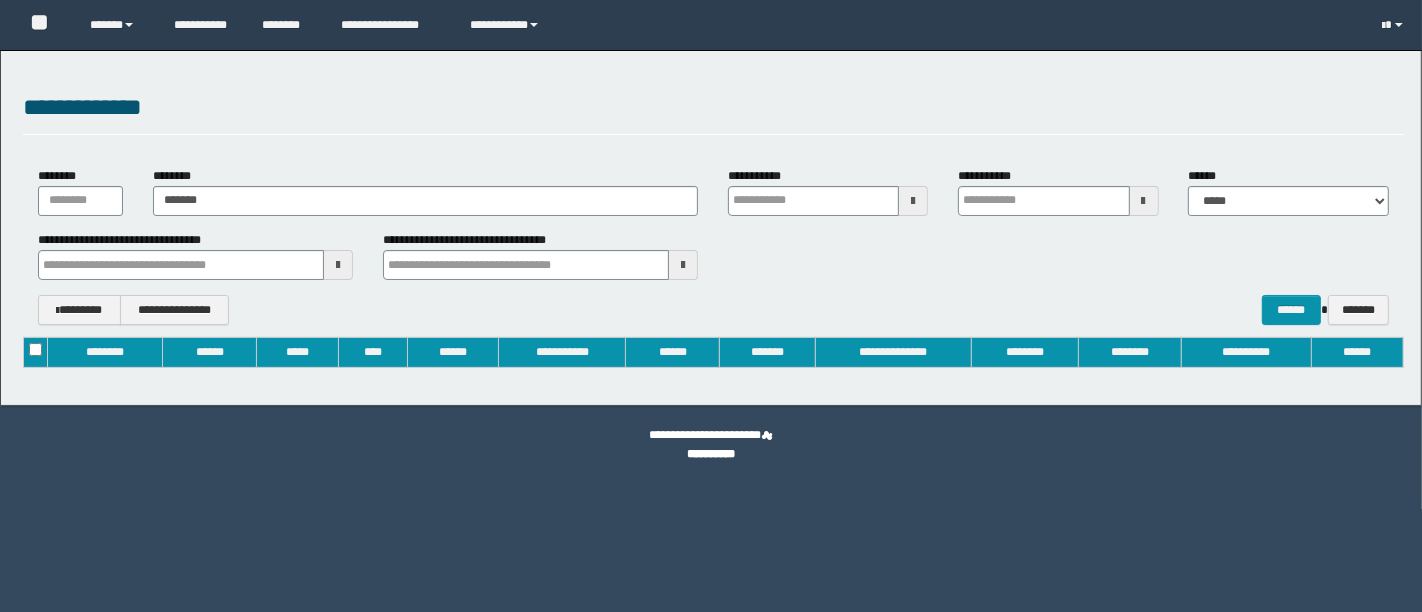 type on "**********" 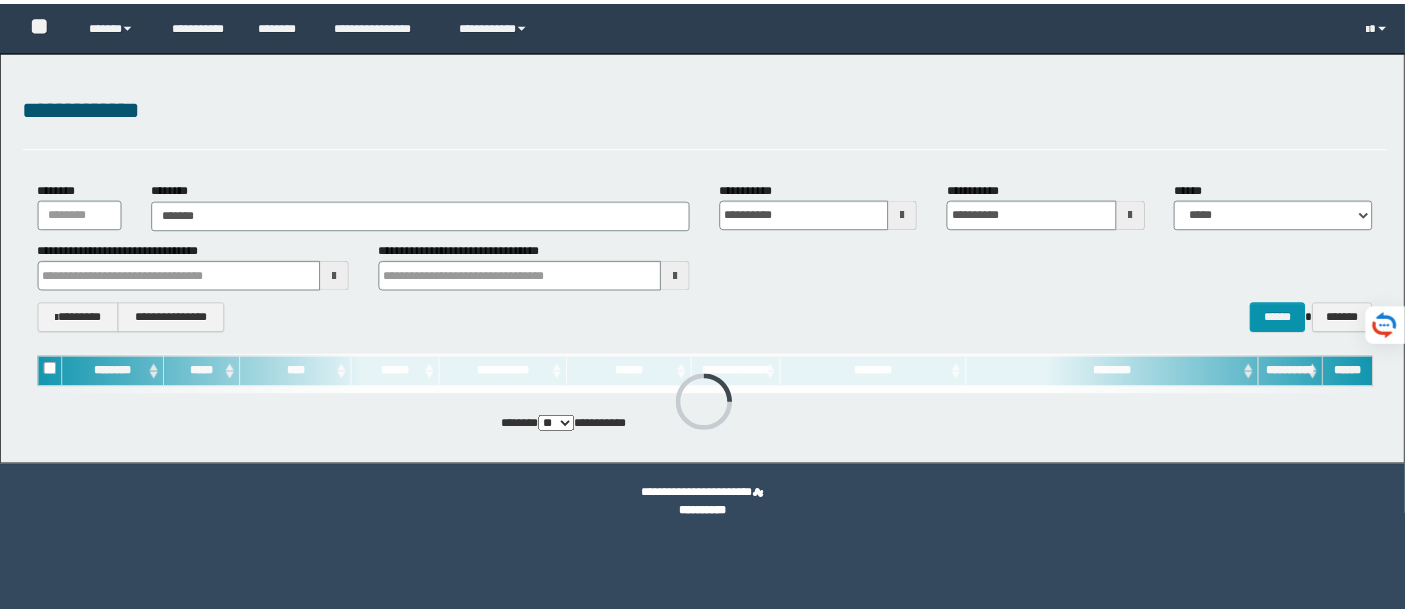 scroll, scrollTop: 0, scrollLeft: 0, axis: both 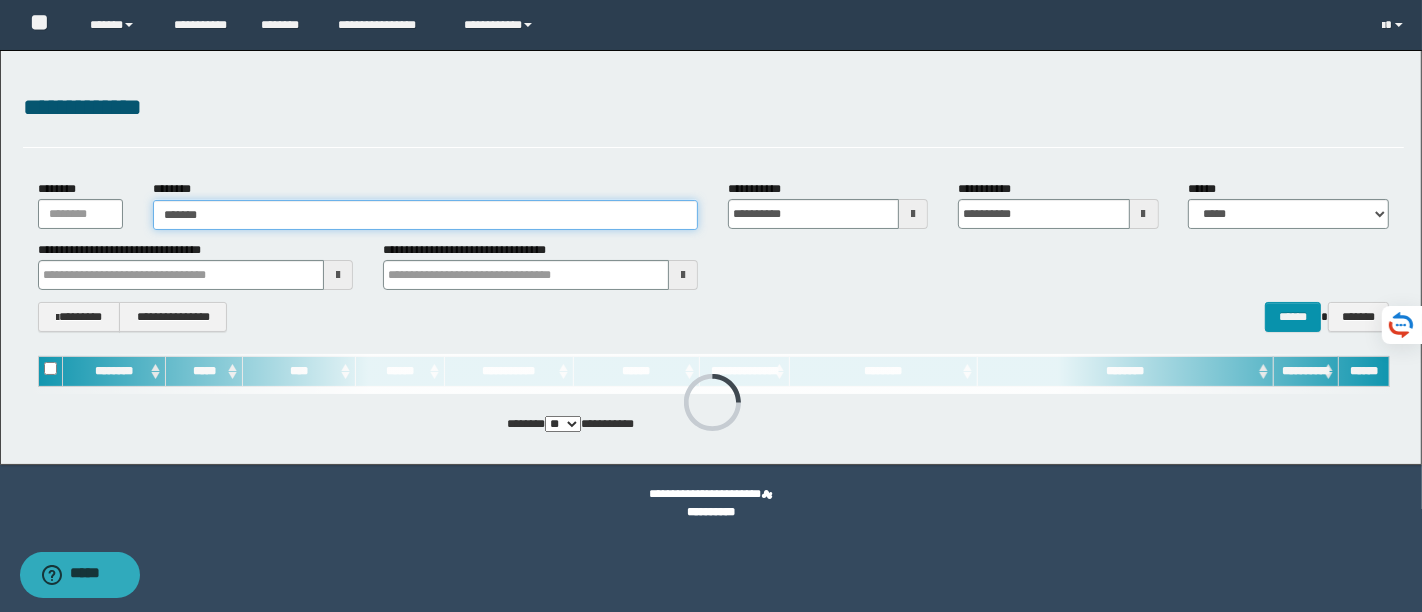 click on "*******" at bounding box center (425, 215) 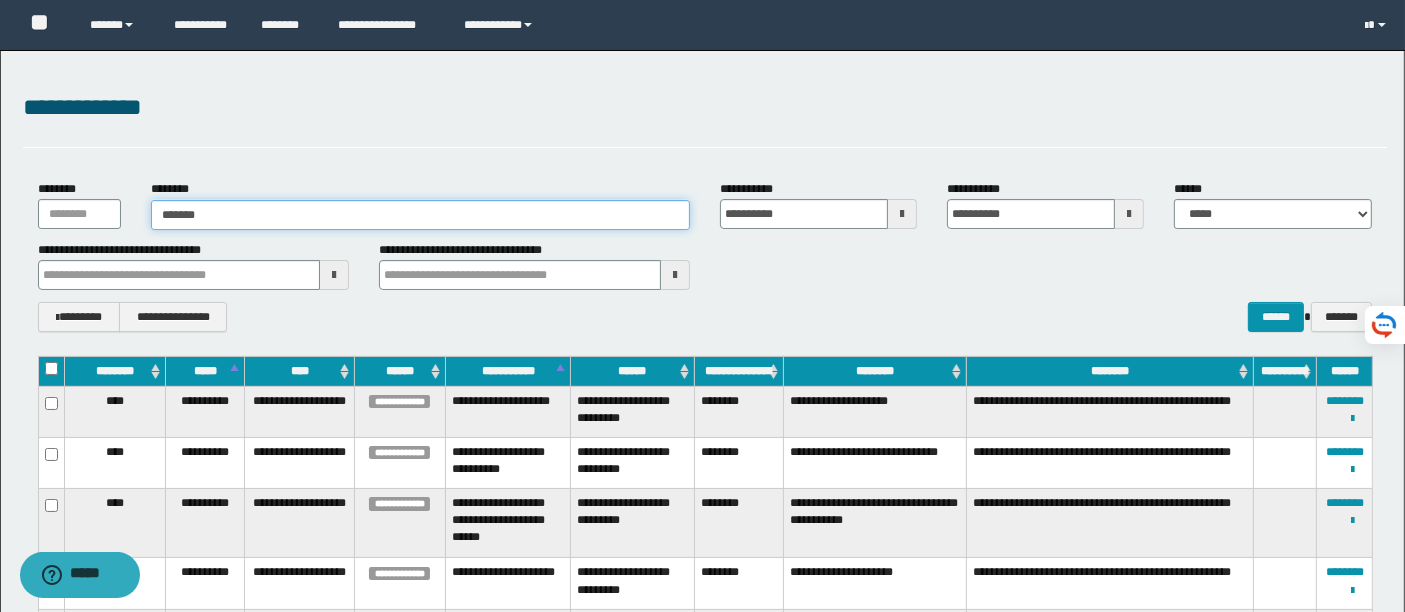 type 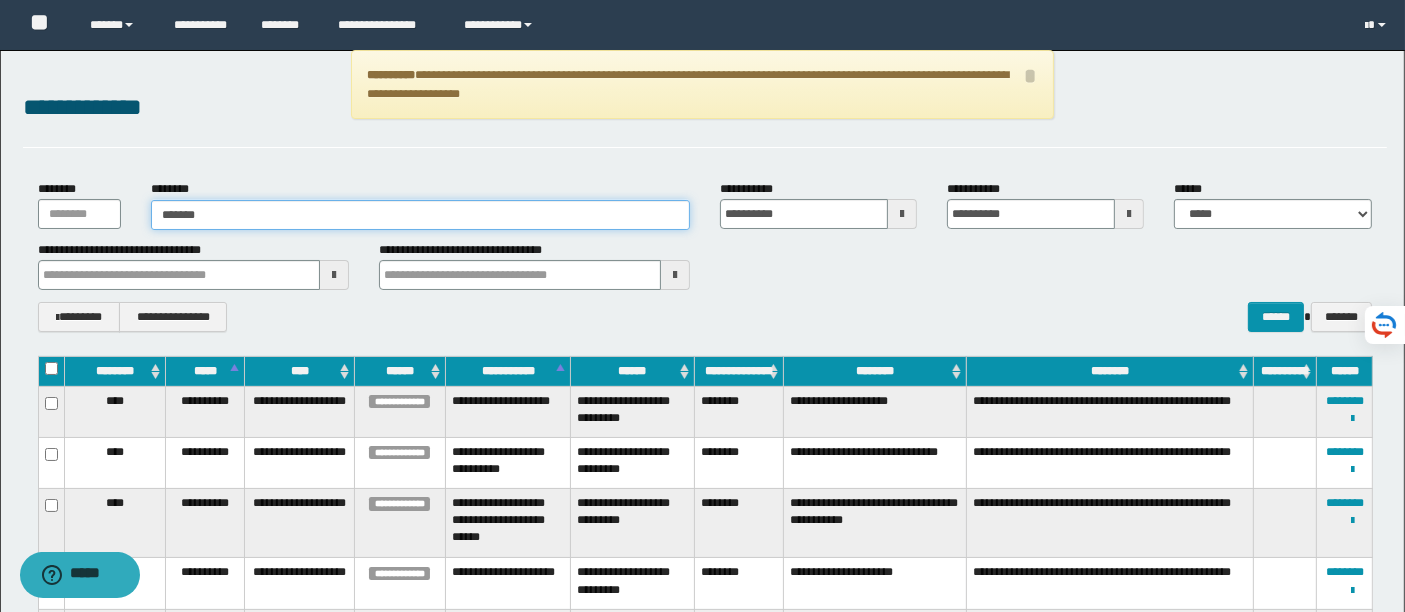 type 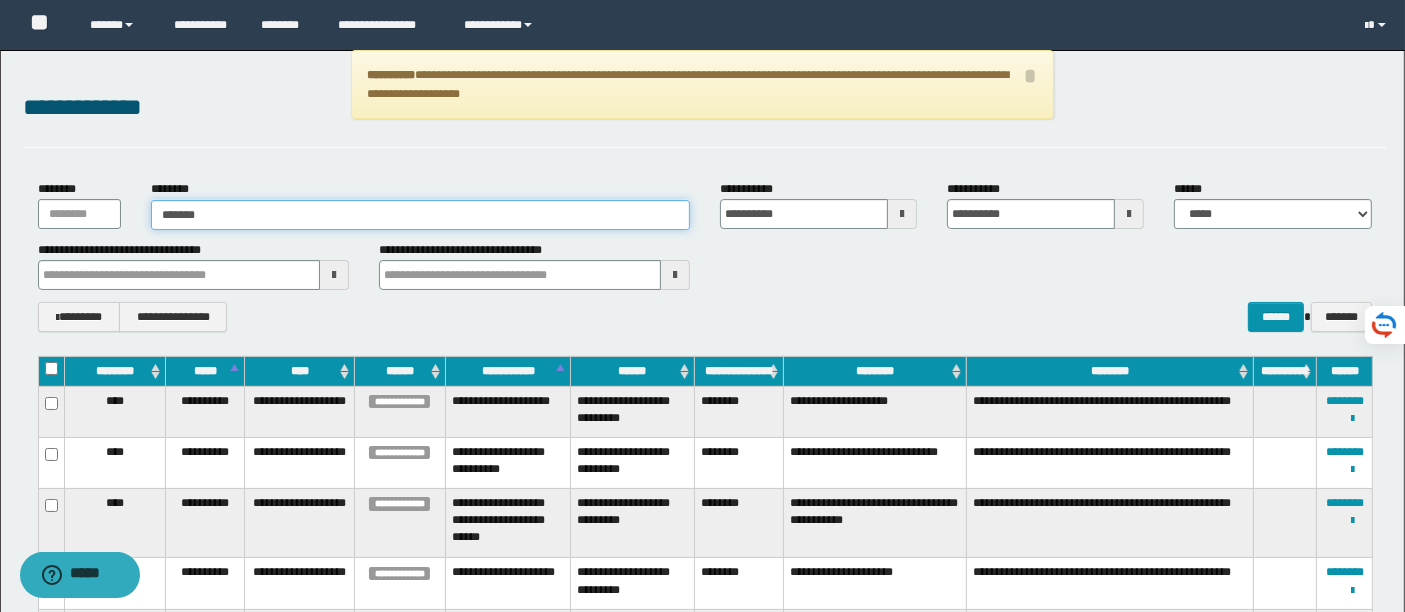 click on "*******" at bounding box center (420, 215) 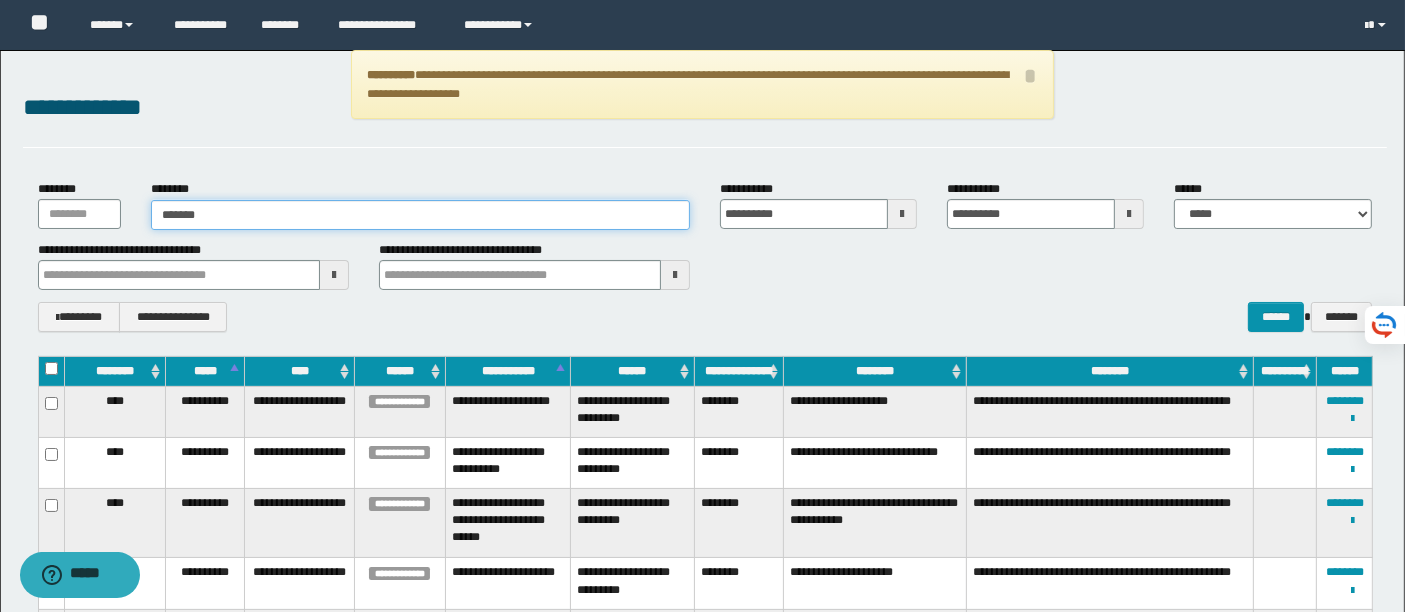 click on "*******" at bounding box center [420, 215] 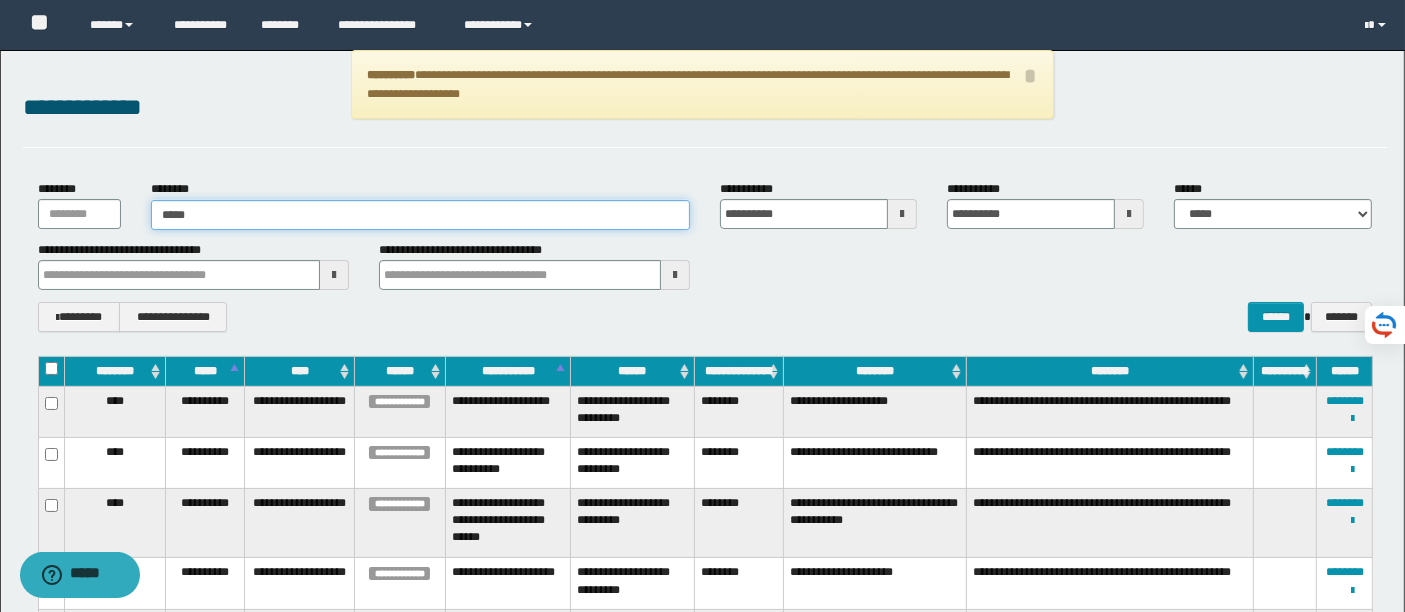 type on "****" 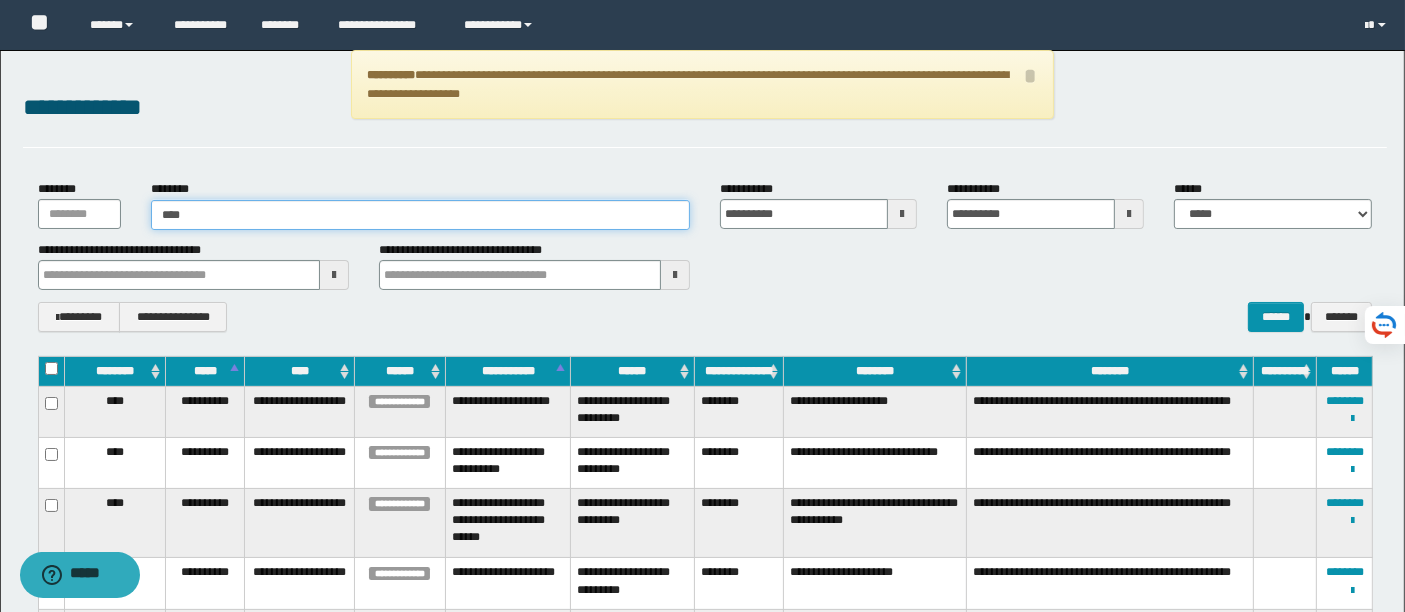type on "****" 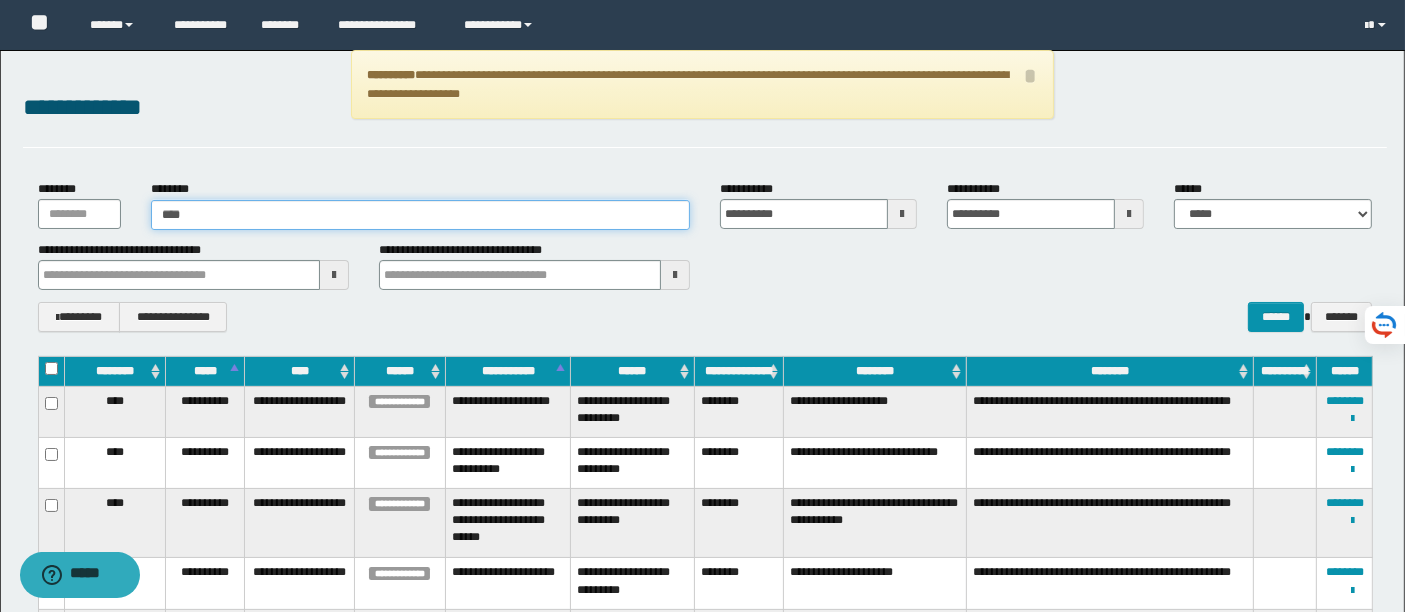 type 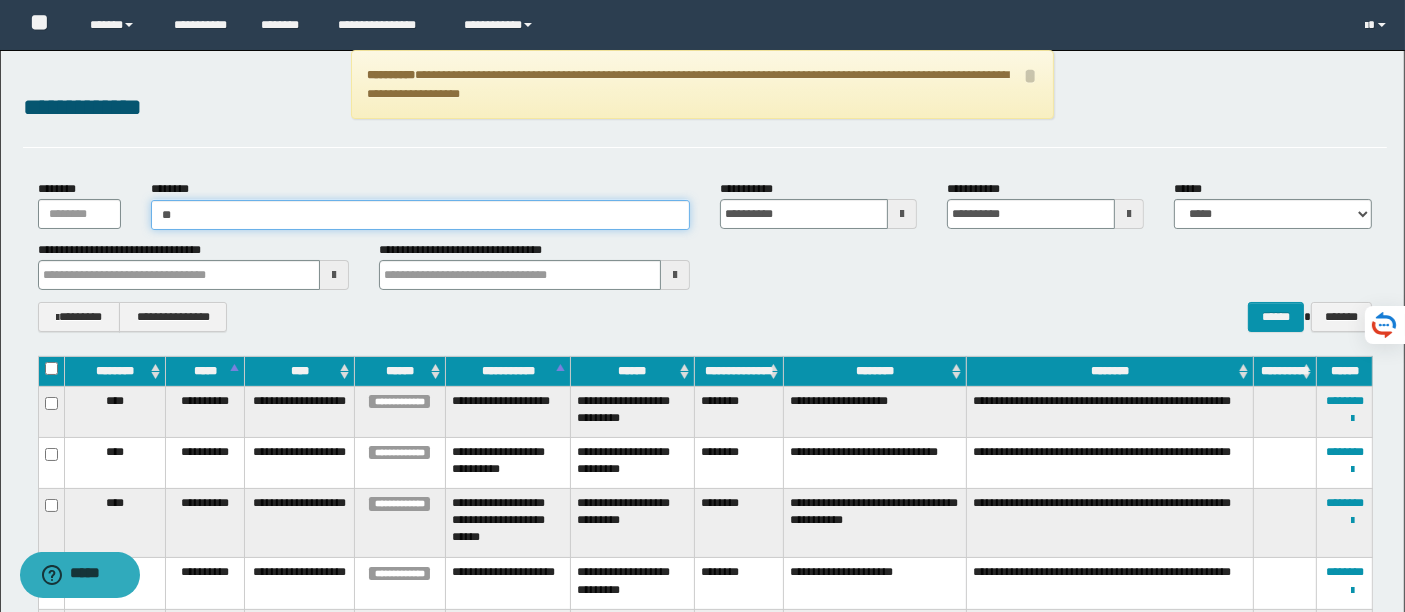 type on "*" 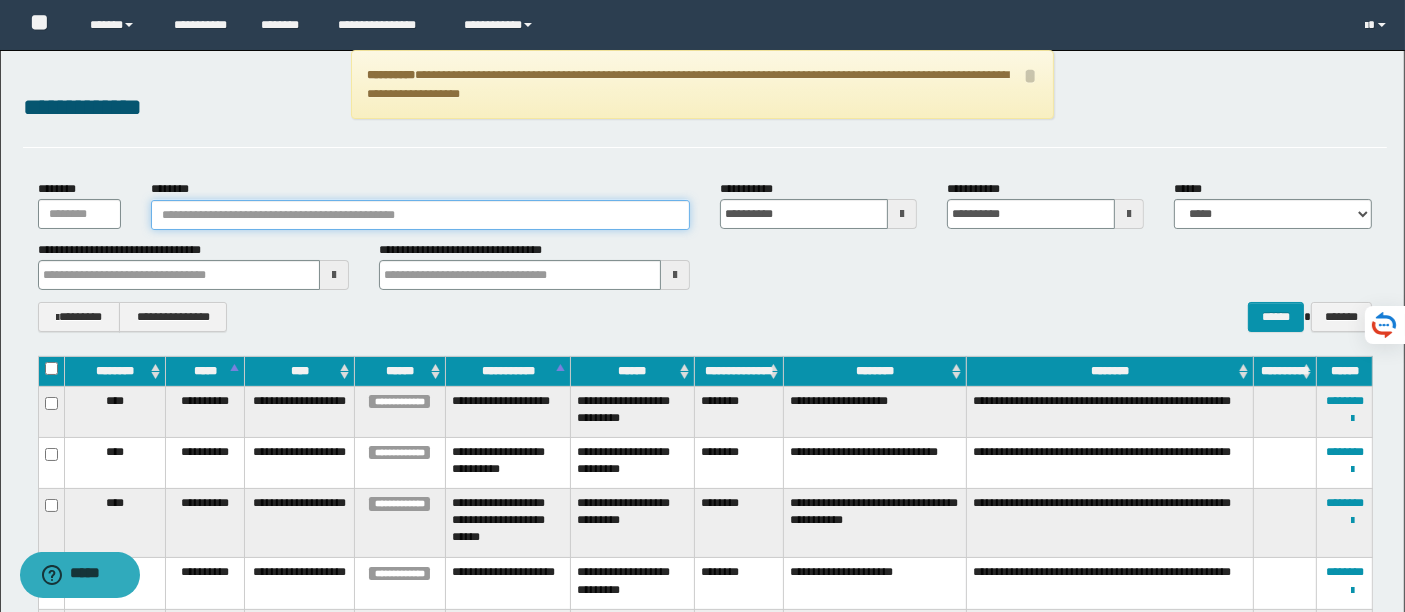 click on "********" at bounding box center (420, 215) 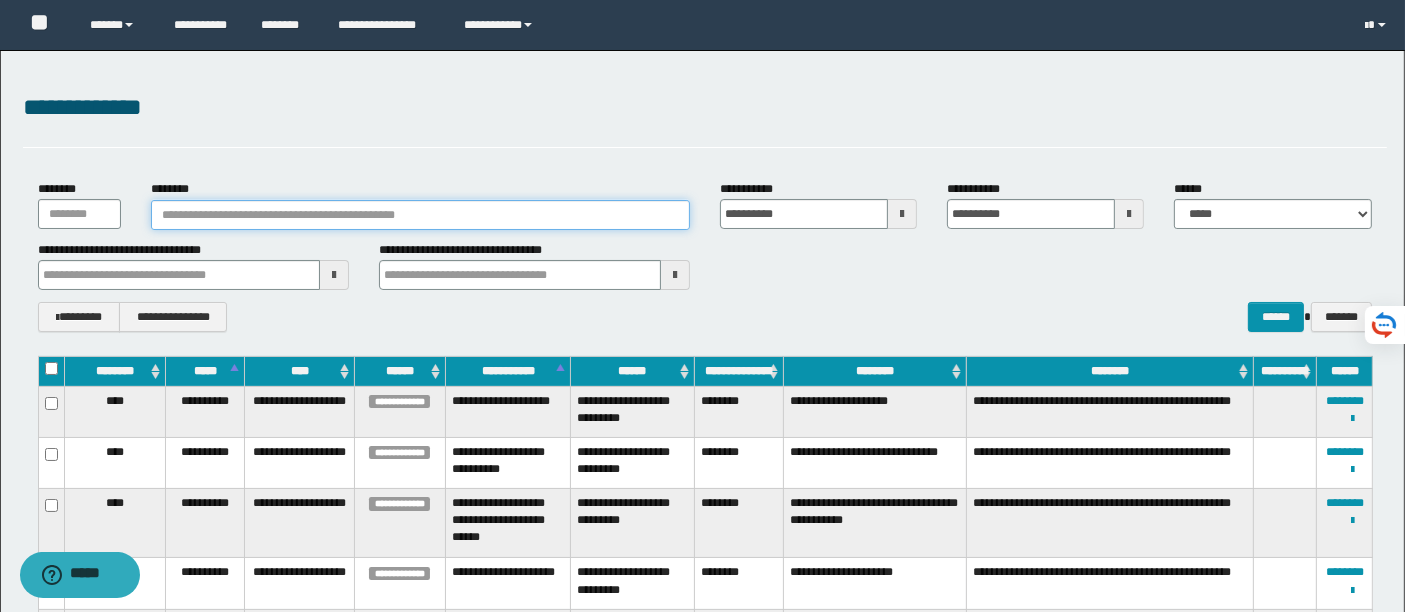 paste on "*******" 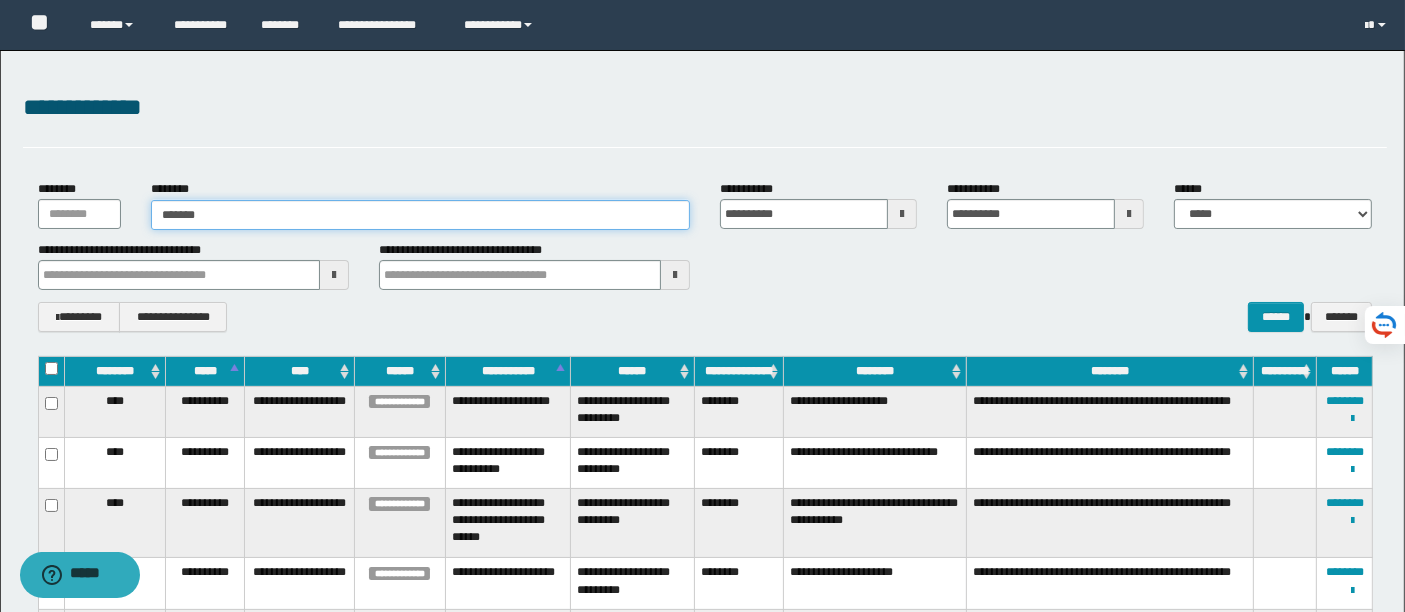 type on "*******" 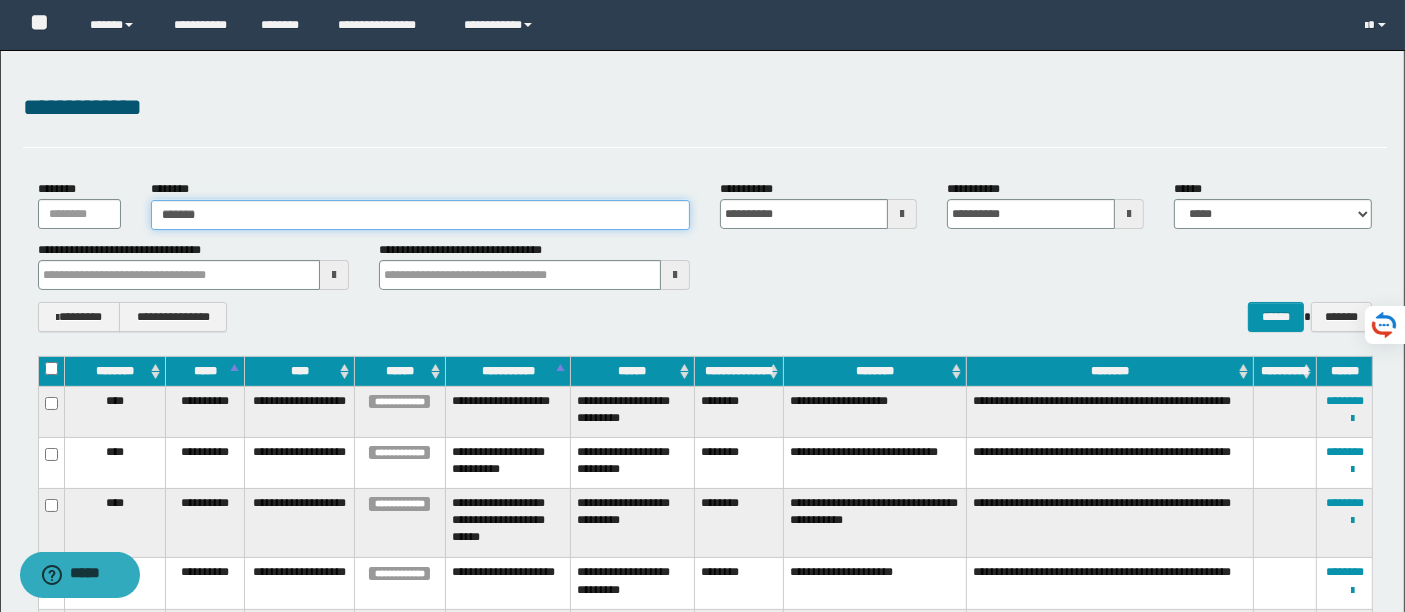 type 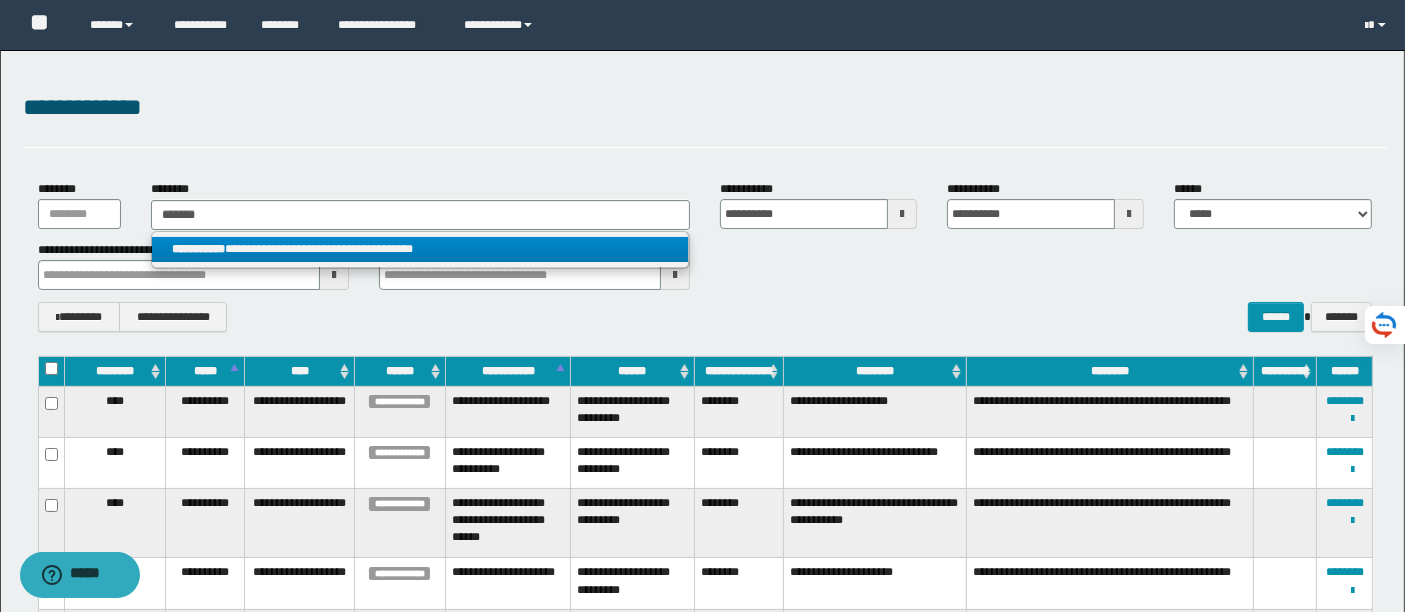 click on "**********" at bounding box center (420, 249) 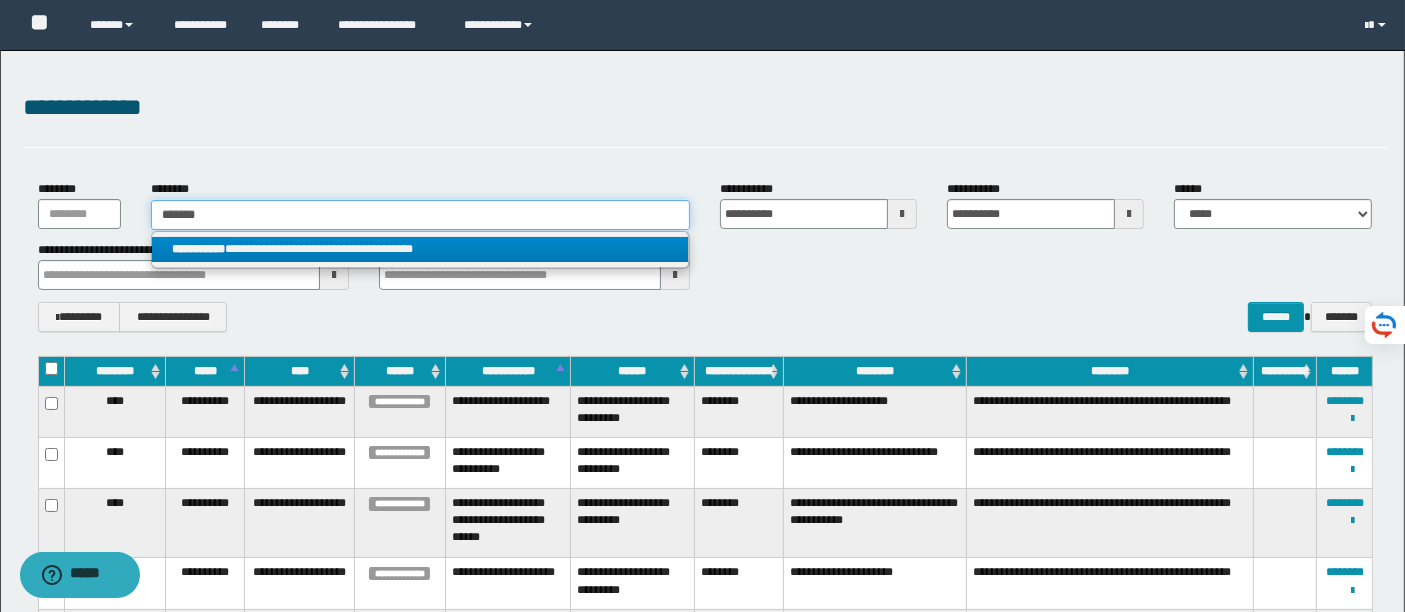 type 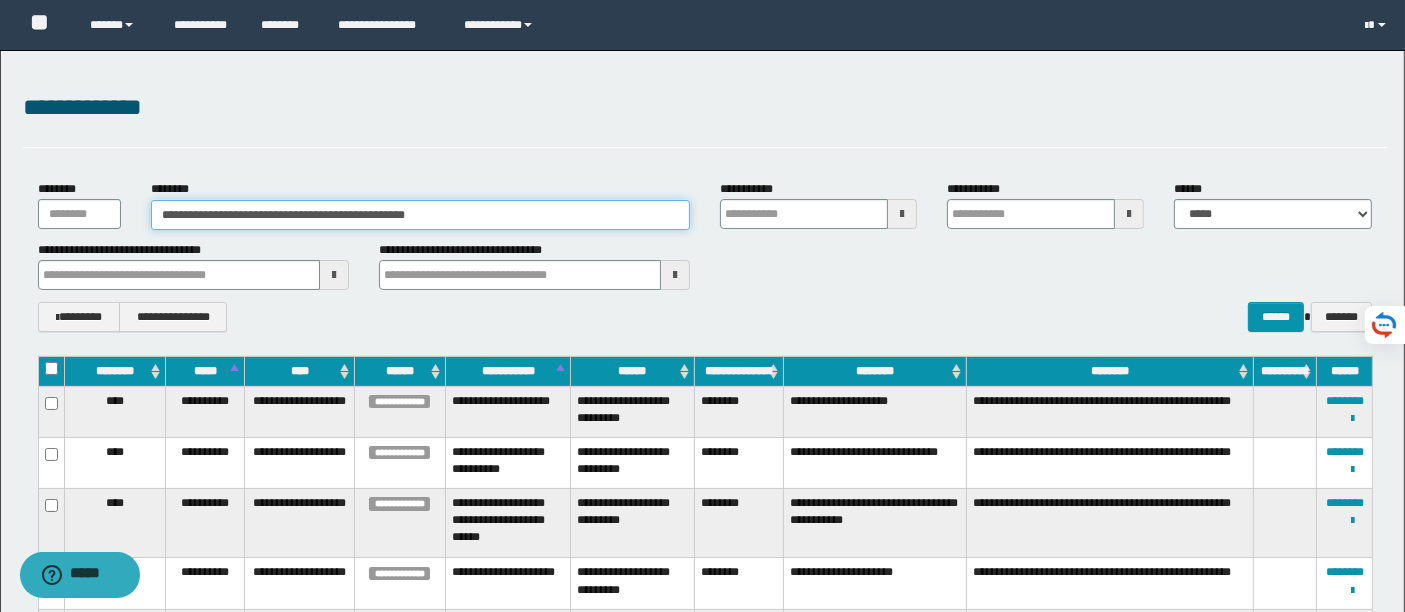 type 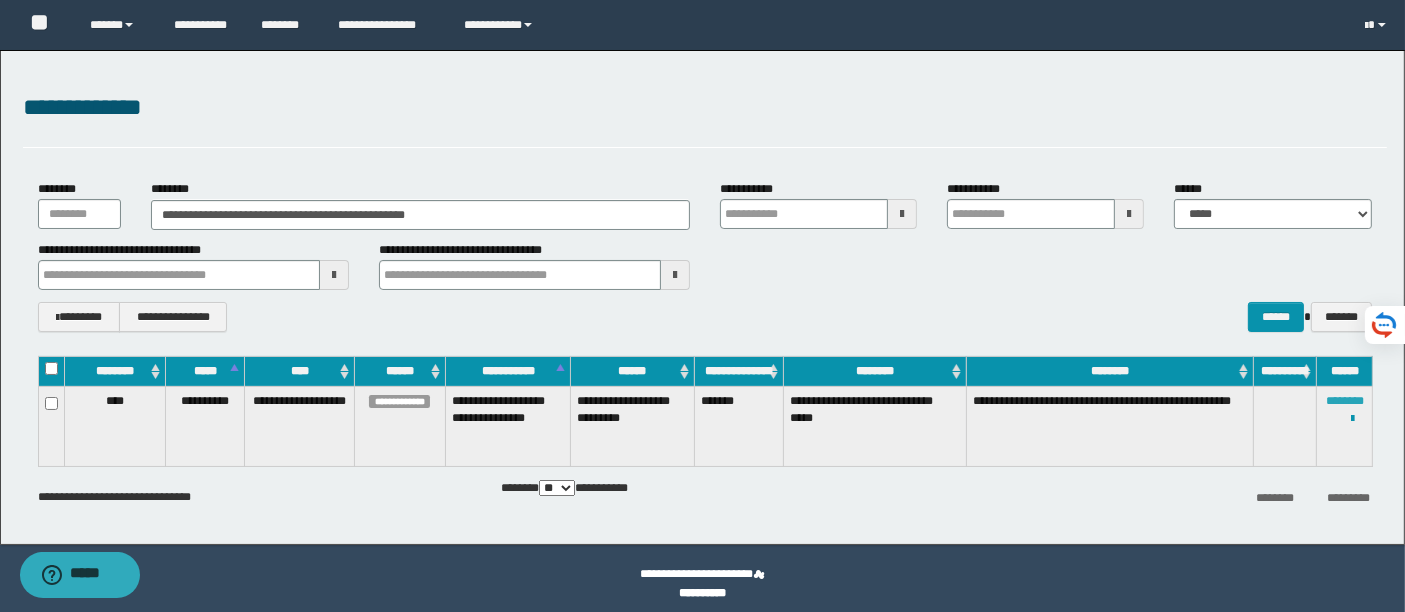 click on "********" at bounding box center (1345, 401) 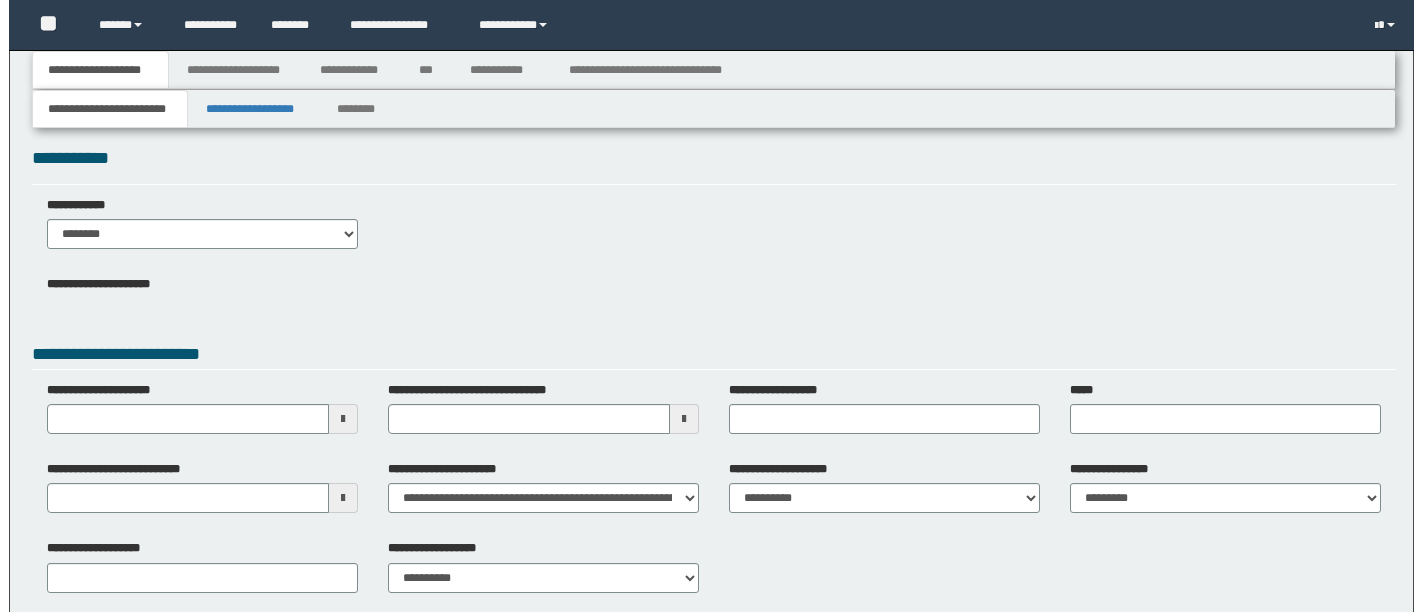 scroll, scrollTop: 0, scrollLeft: 0, axis: both 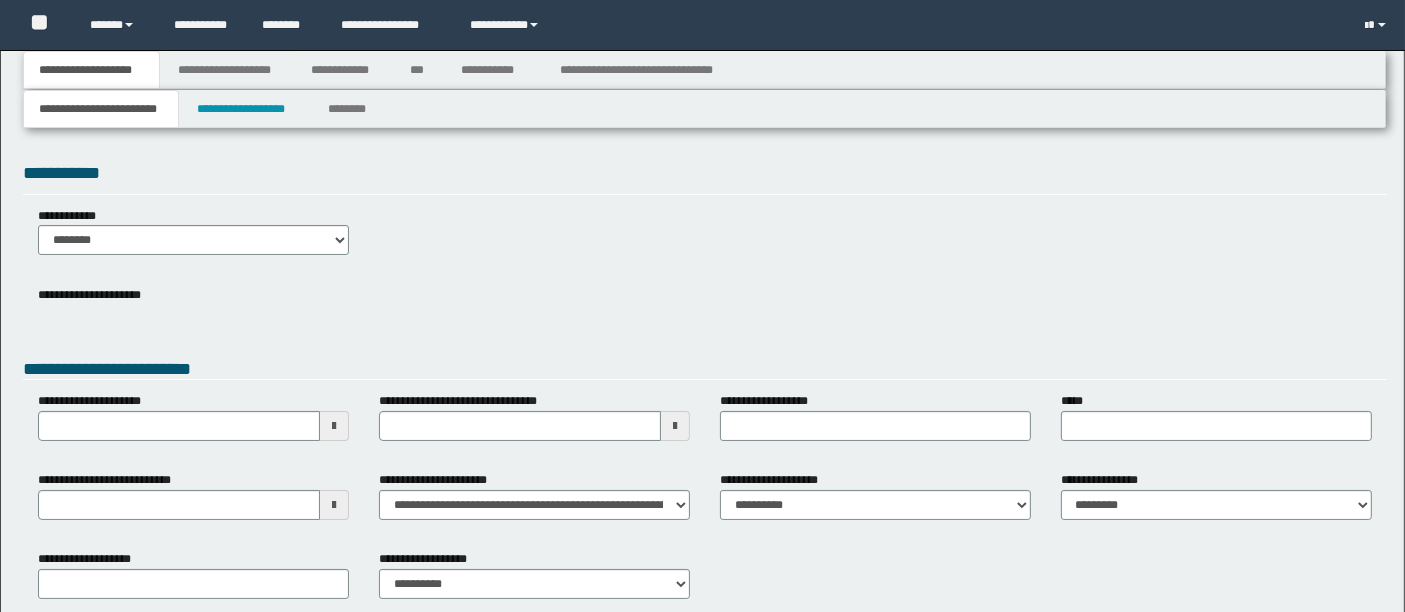 type 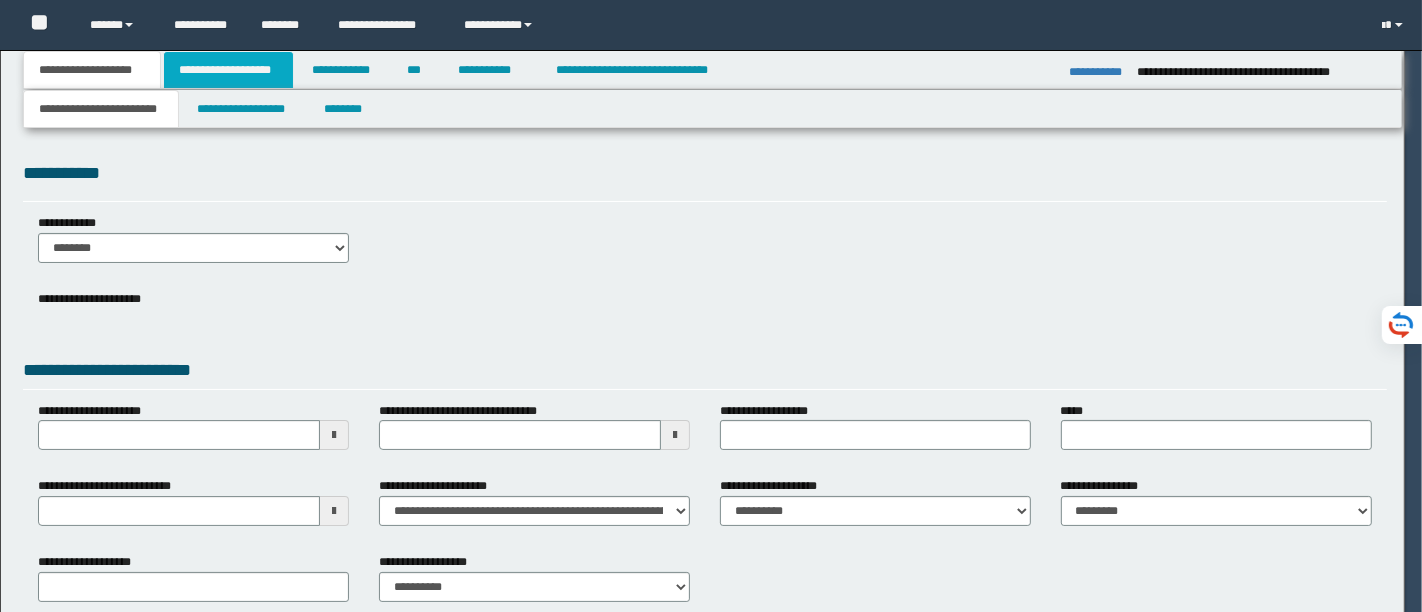 type on "**********" 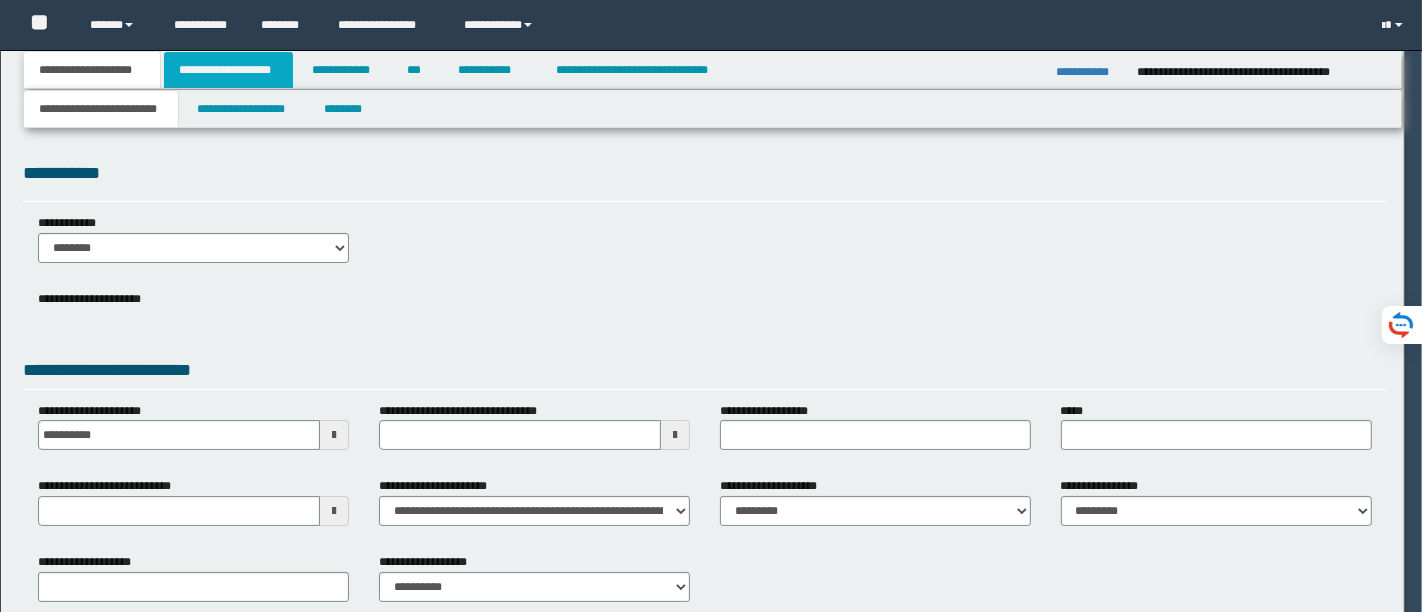 scroll, scrollTop: 0, scrollLeft: 0, axis: both 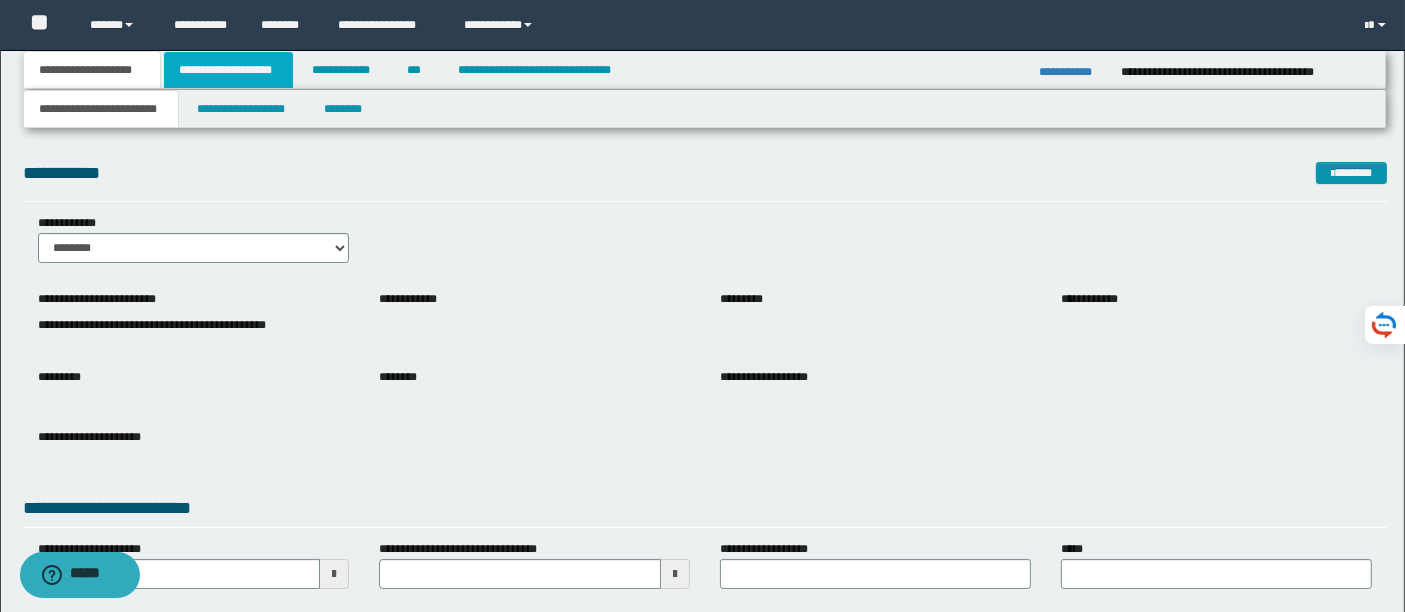 click on "**********" at bounding box center [228, 70] 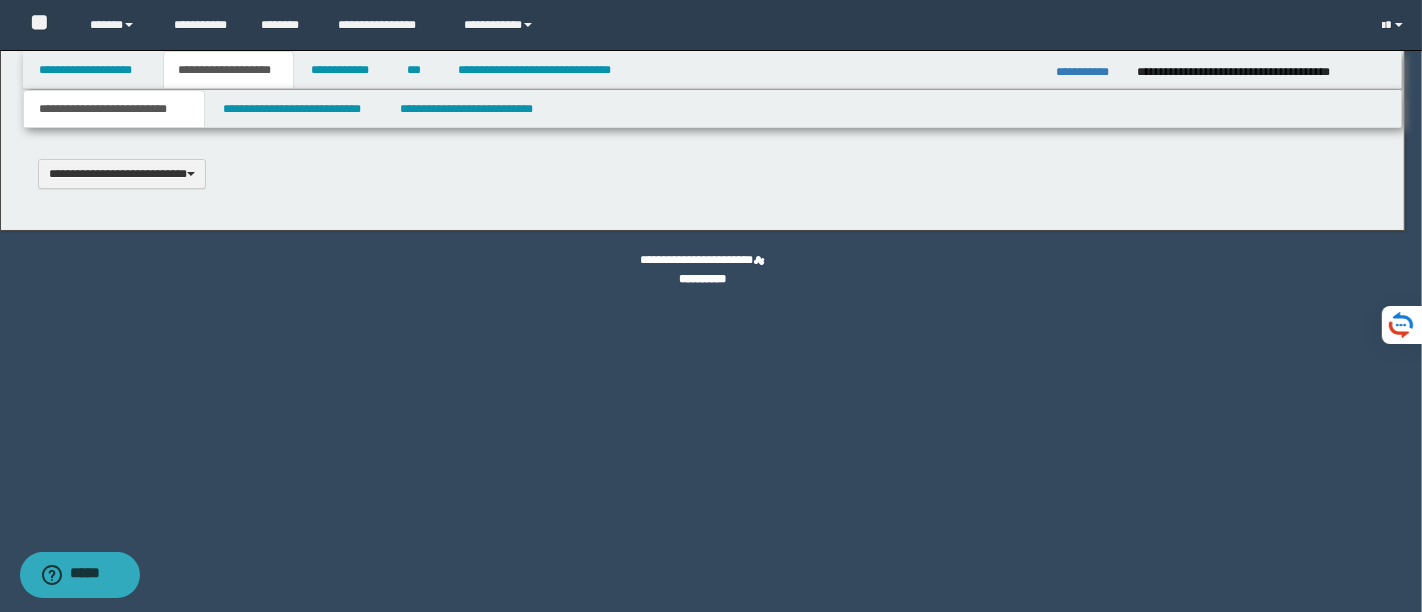 type 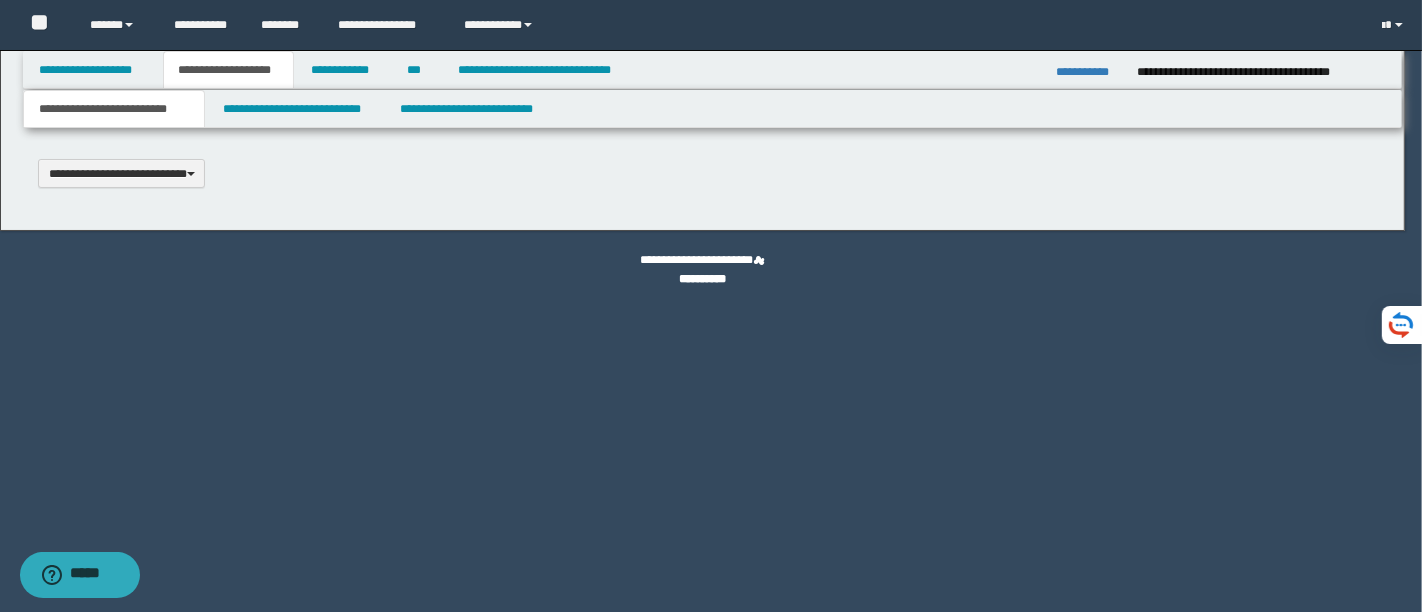 scroll, scrollTop: 0, scrollLeft: 0, axis: both 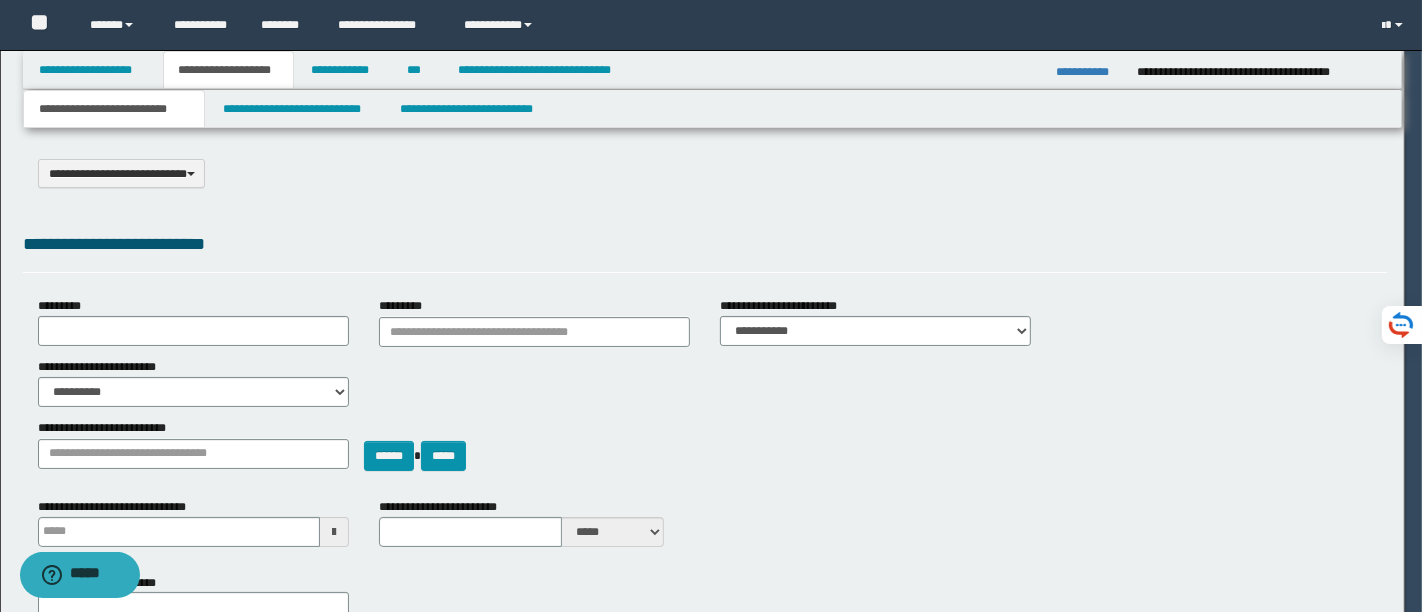 select on "*" 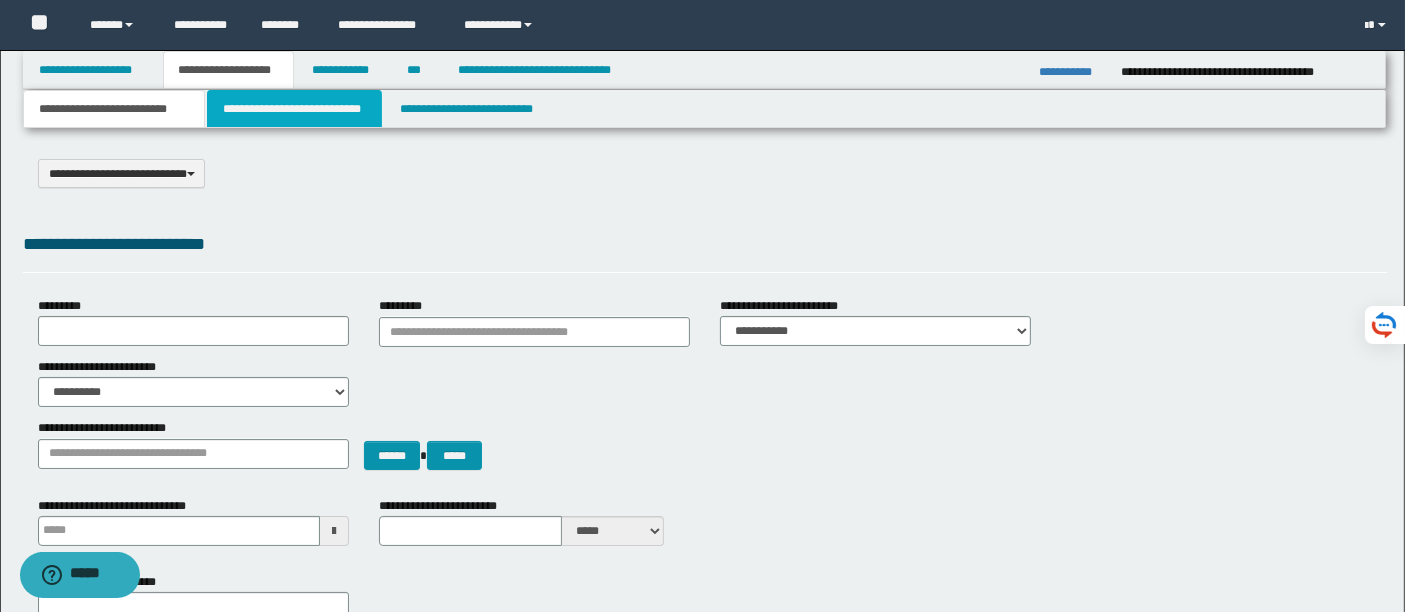 click on "**********" at bounding box center (294, 109) 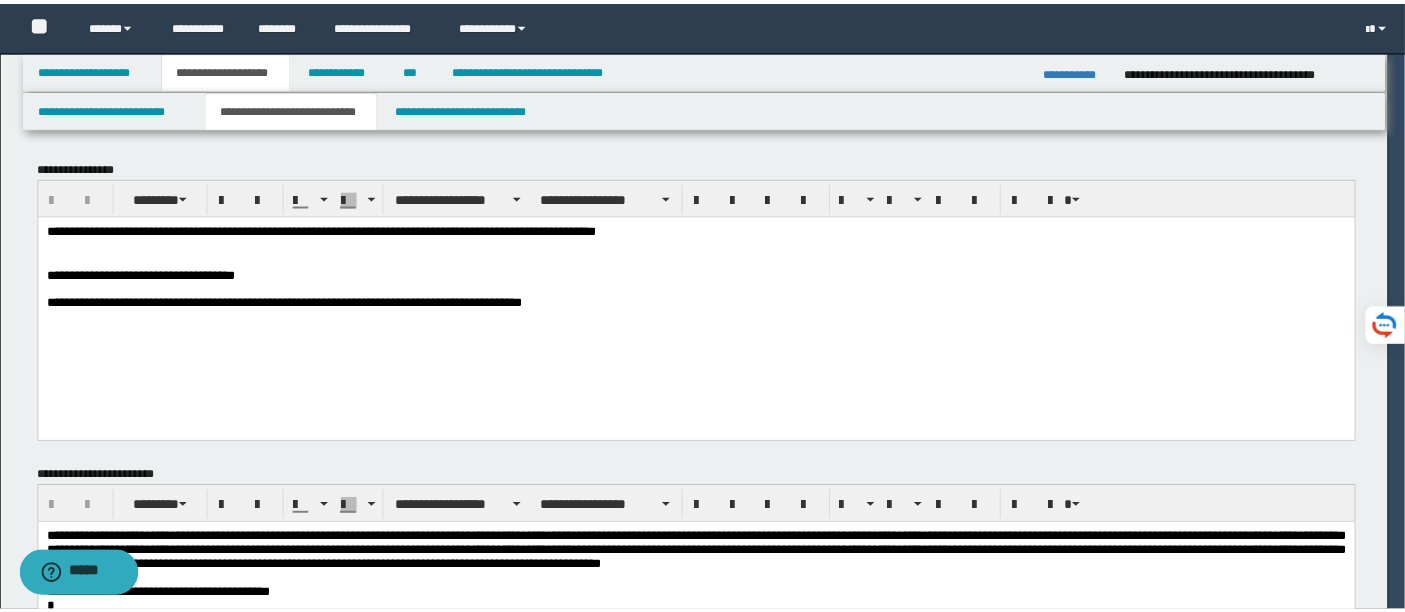 scroll, scrollTop: 0, scrollLeft: 0, axis: both 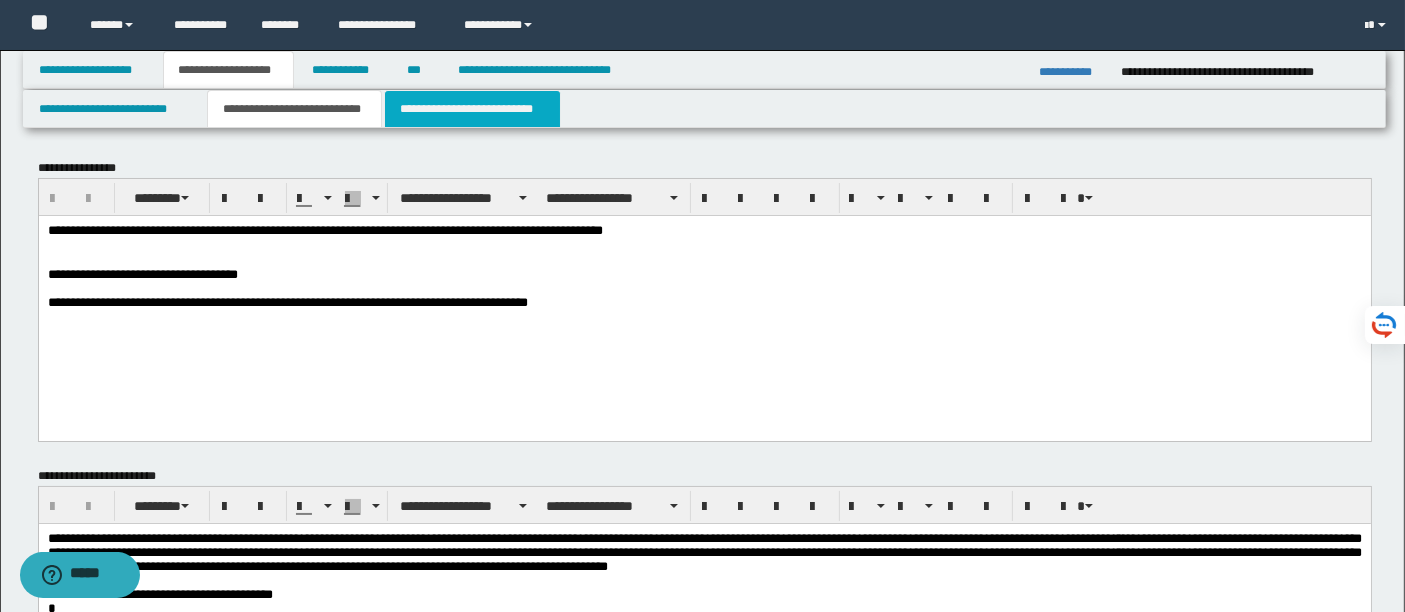 click on "**********" at bounding box center (472, 109) 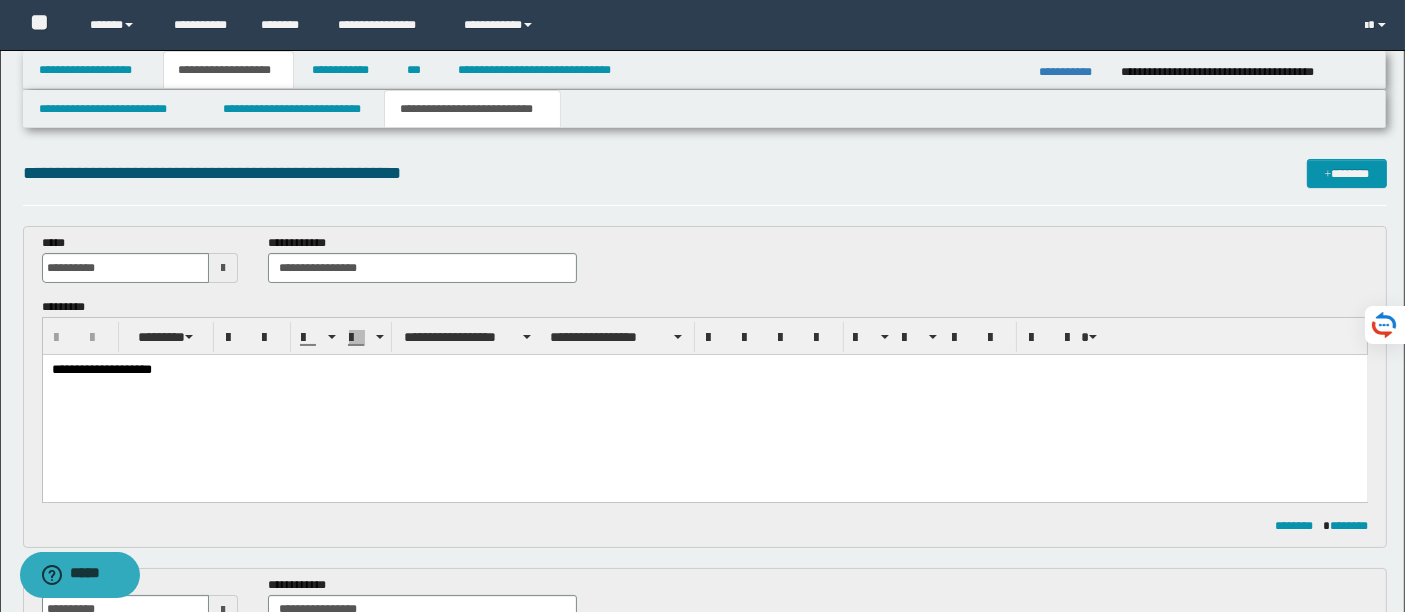 scroll, scrollTop: 0, scrollLeft: 0, axis: both 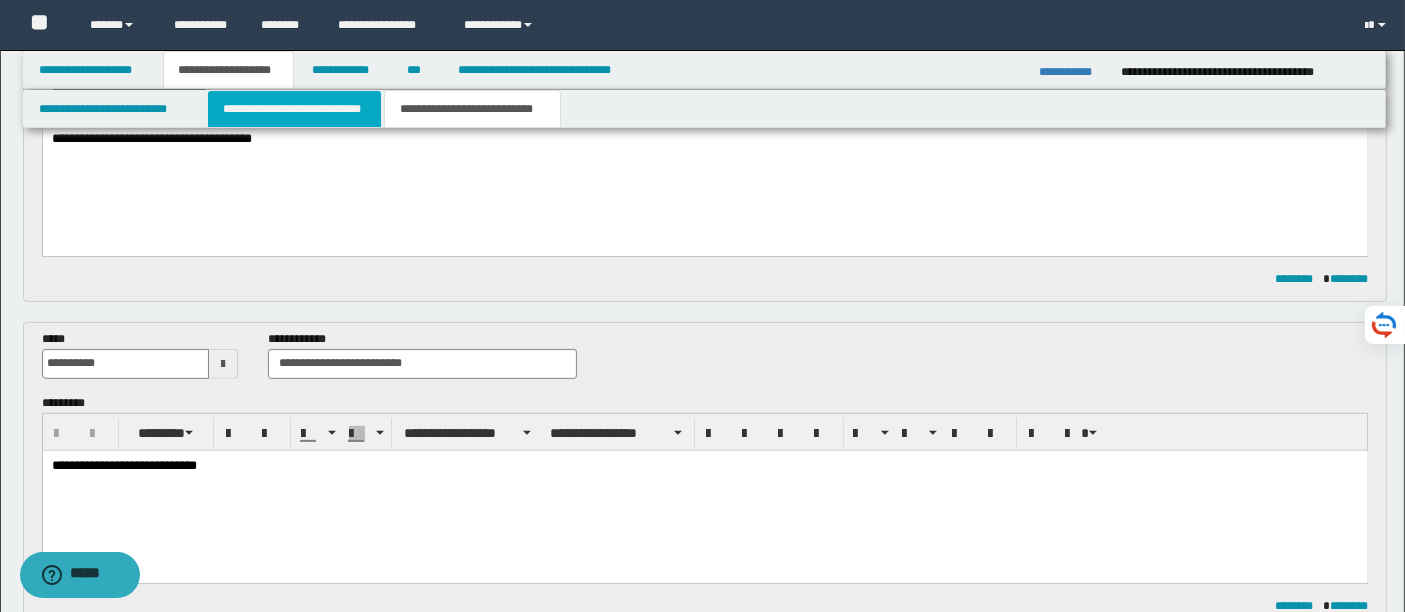 click on "**********" at bounding box center [294, 109] 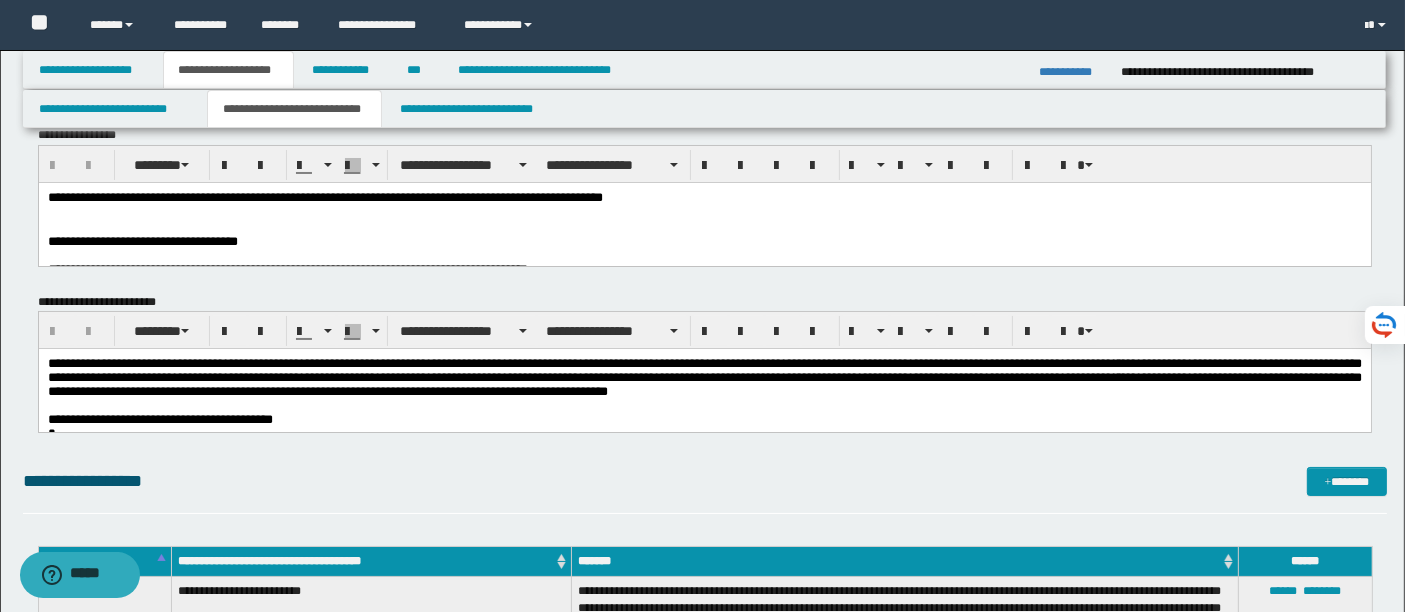 scroll, scrollTop: 27, scrollLeft: 0, axis: vertical 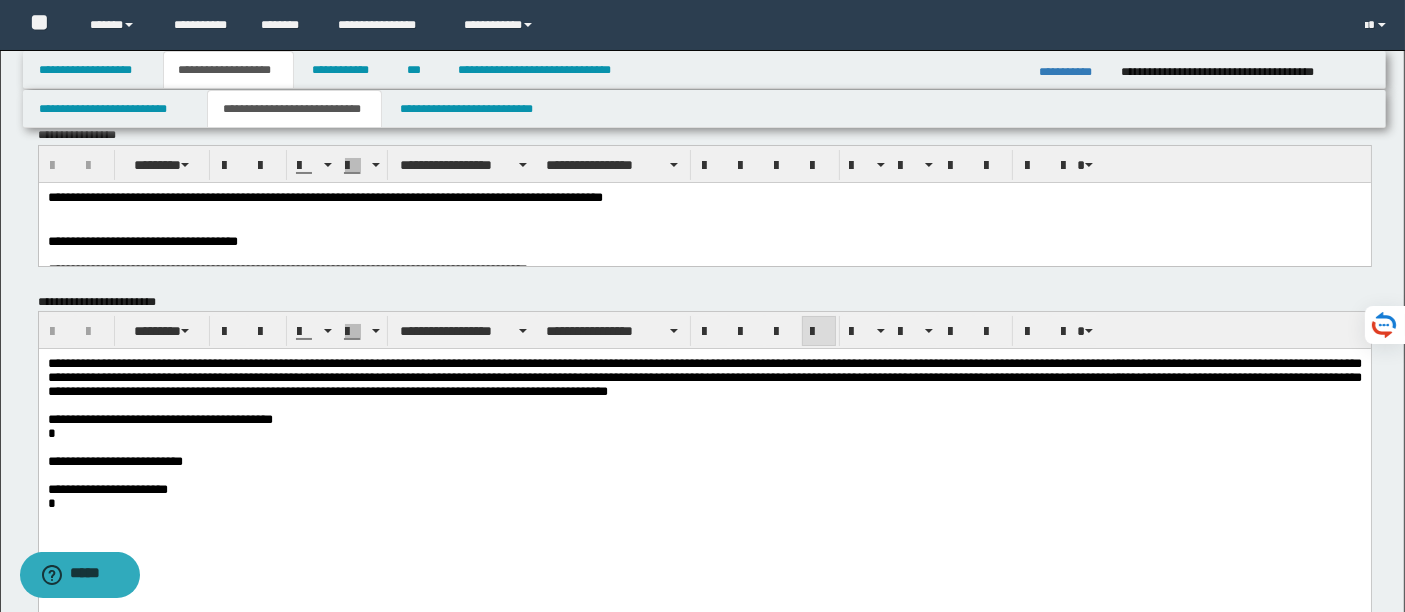 click on "**********" at bounding box center [704, 377] 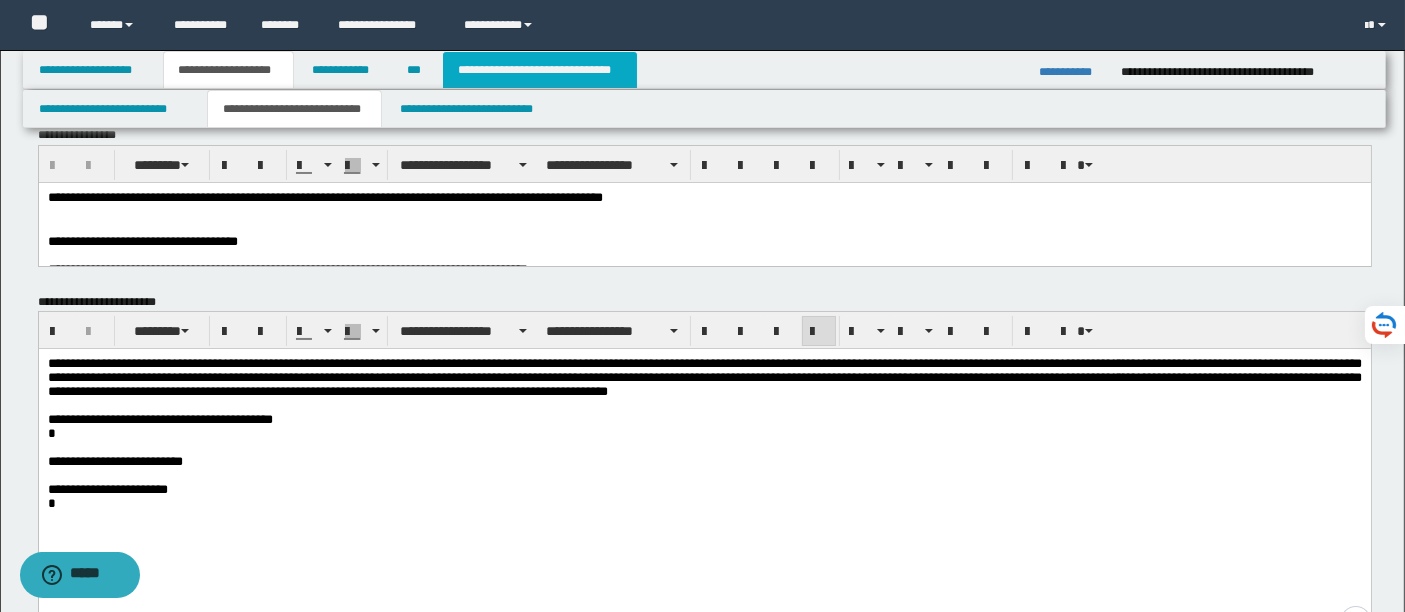 click on "**********" at bounding box center (540, 70) 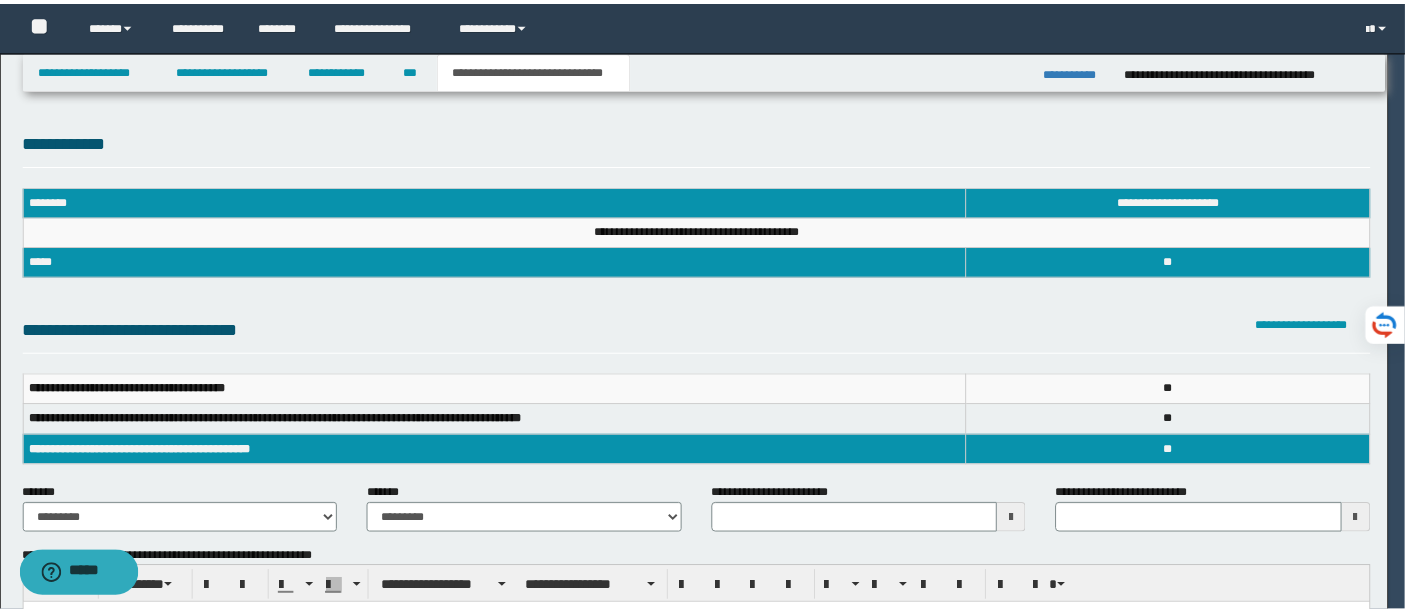 scroll, scrollTop: 0, scrollLeft: 0, axis: both 